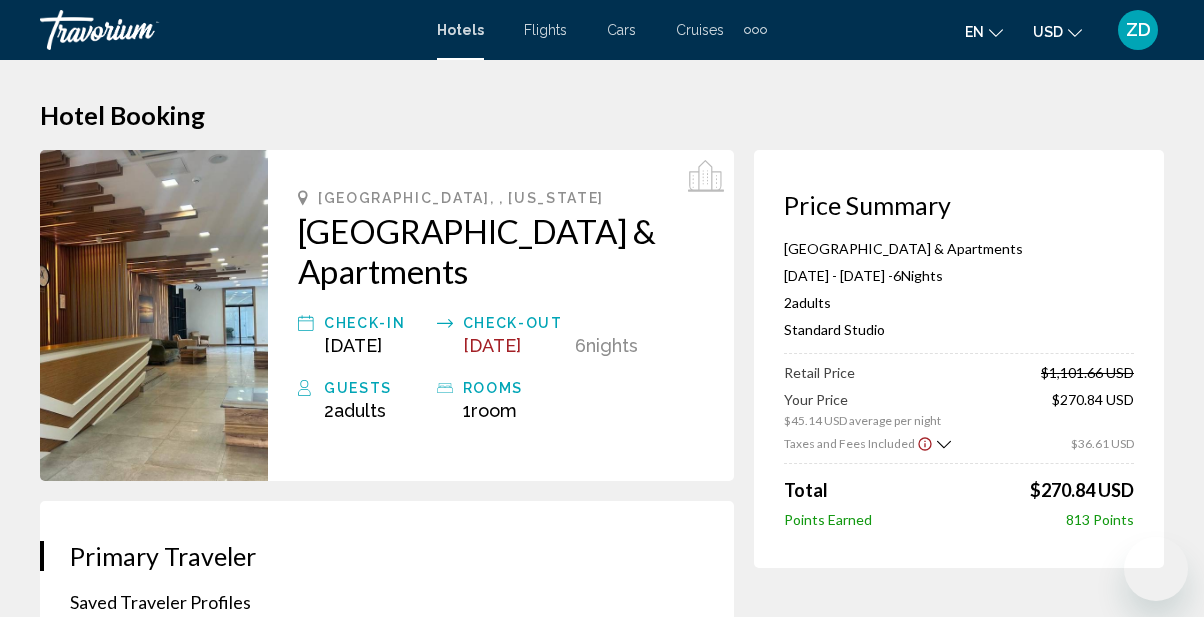 scroll, scrollTop: 11, scrollLeft: 0, axis: vertical 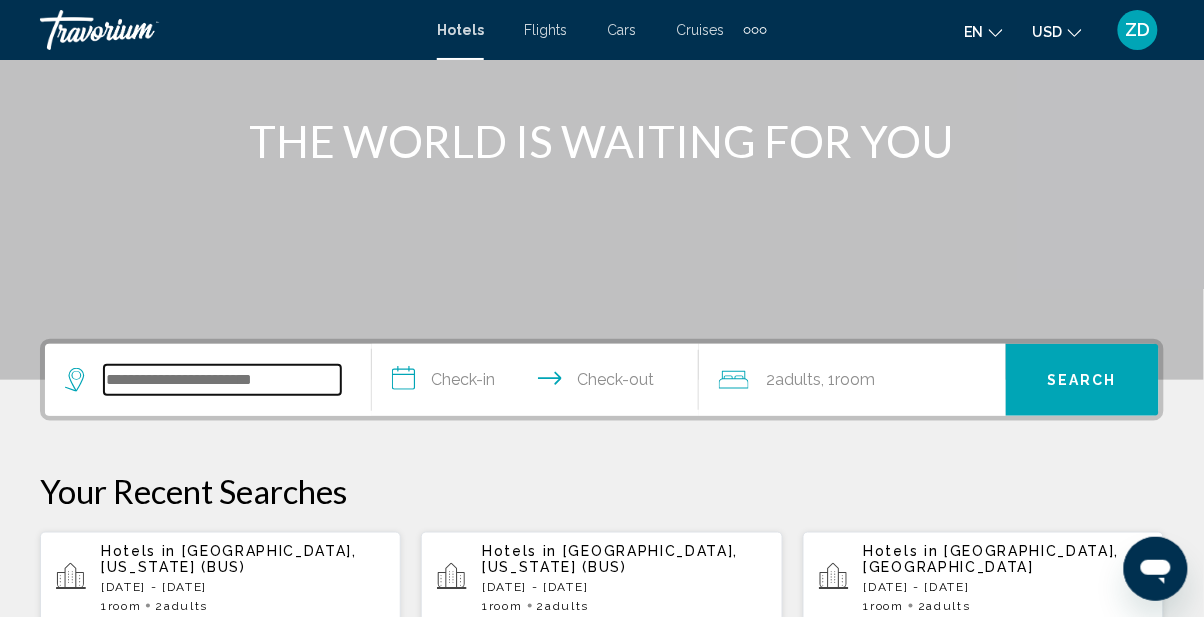 click at bounding box center (222, 380) 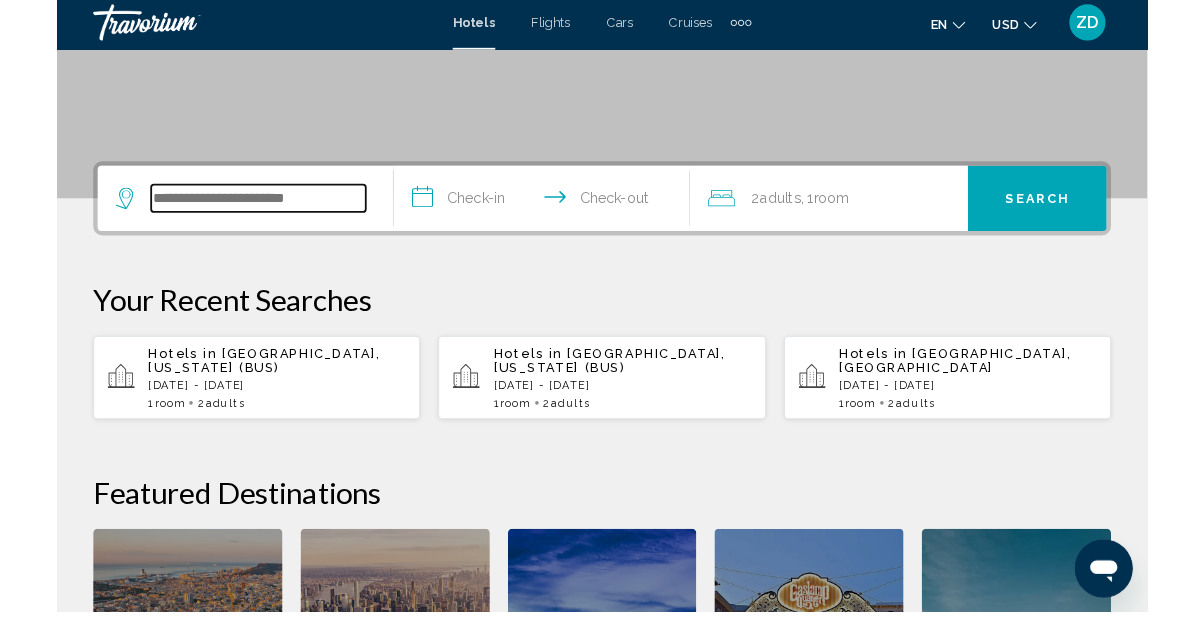scroll, scrollTop: 493, scrollLeft: 0, axis: vertical 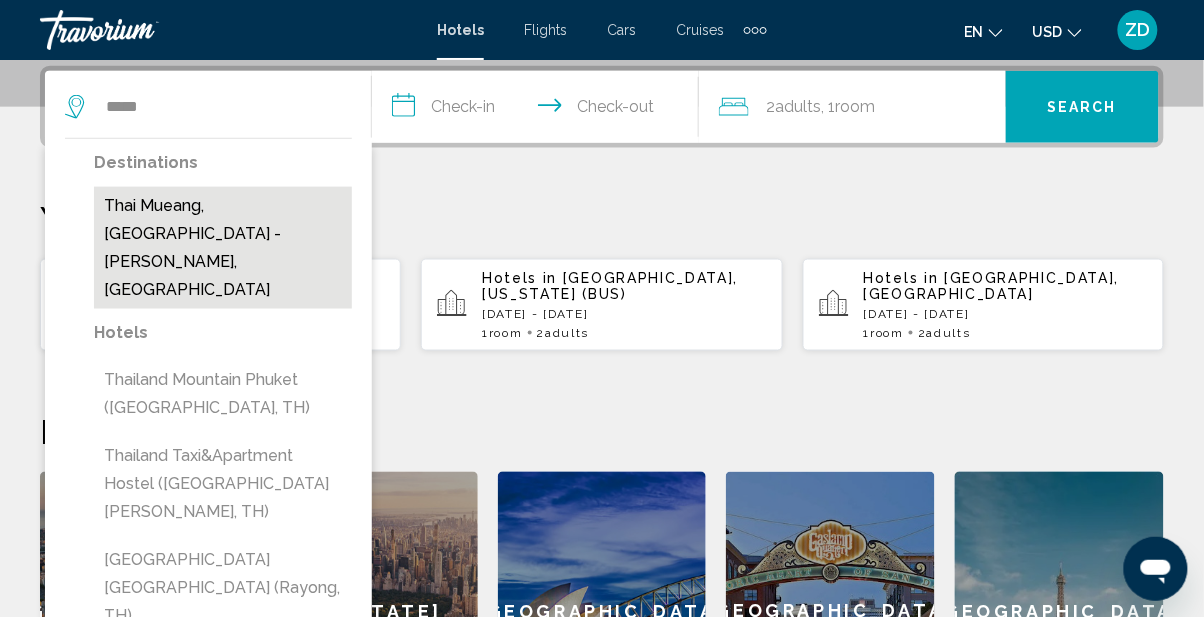 click on "Thai Mueang, [GEOGRAPHIC_DATA] - [PERSON_NAME], [GEOGRAPHIC_DATA]" at bounding box center [223, 248] 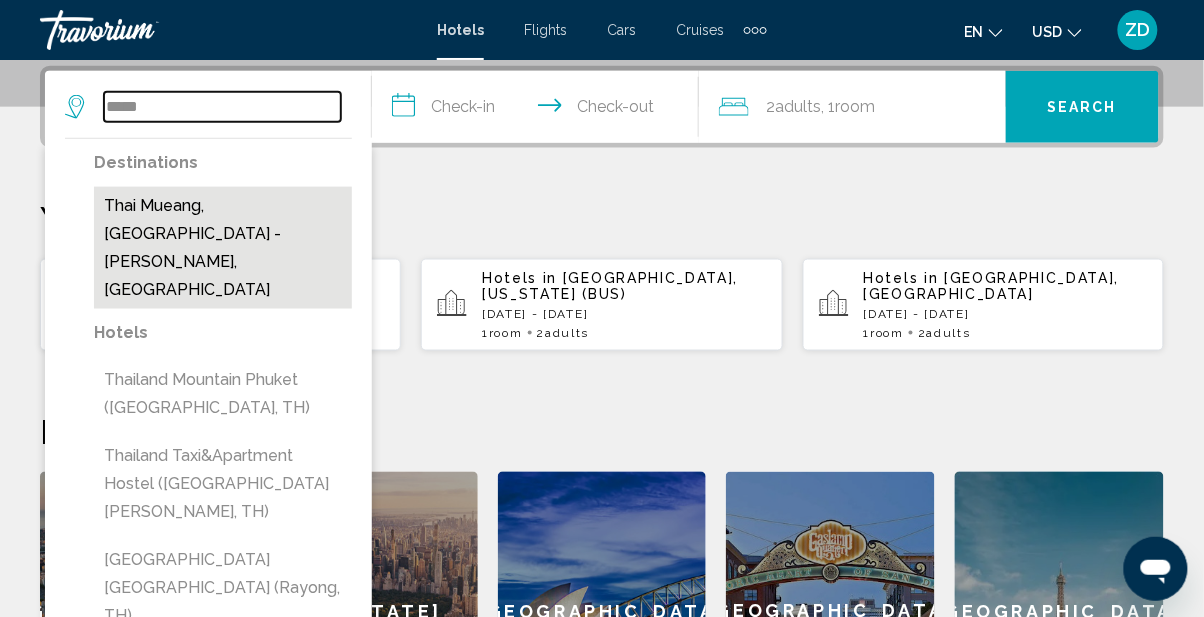 type on "**********" 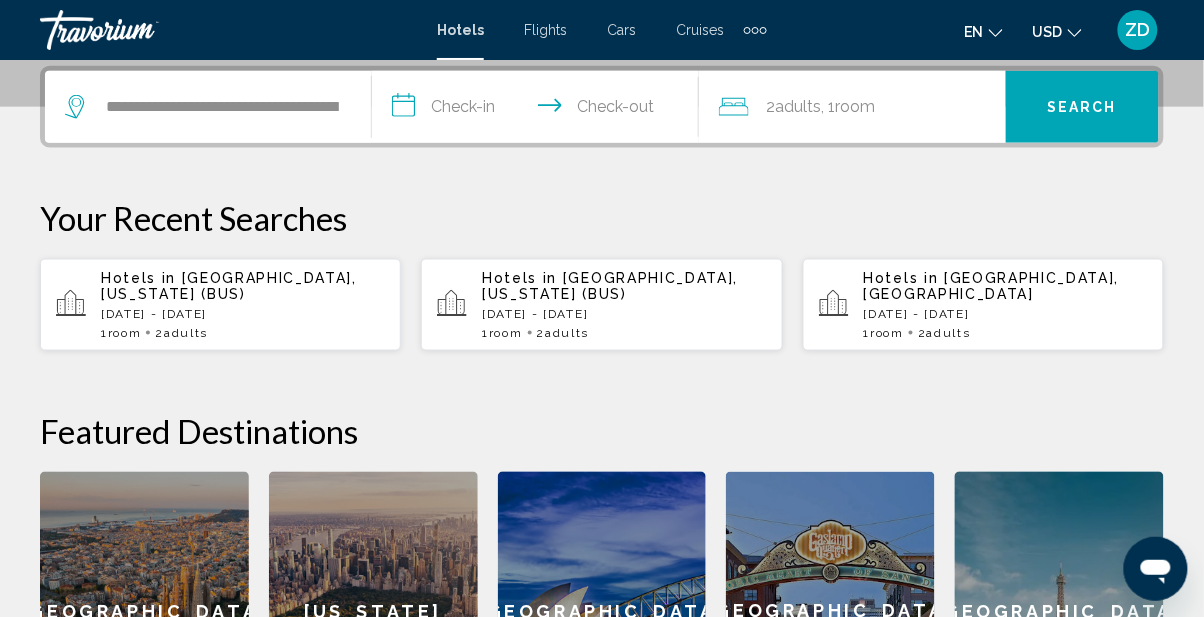 click on "**********" at bounding box center (539, 110) 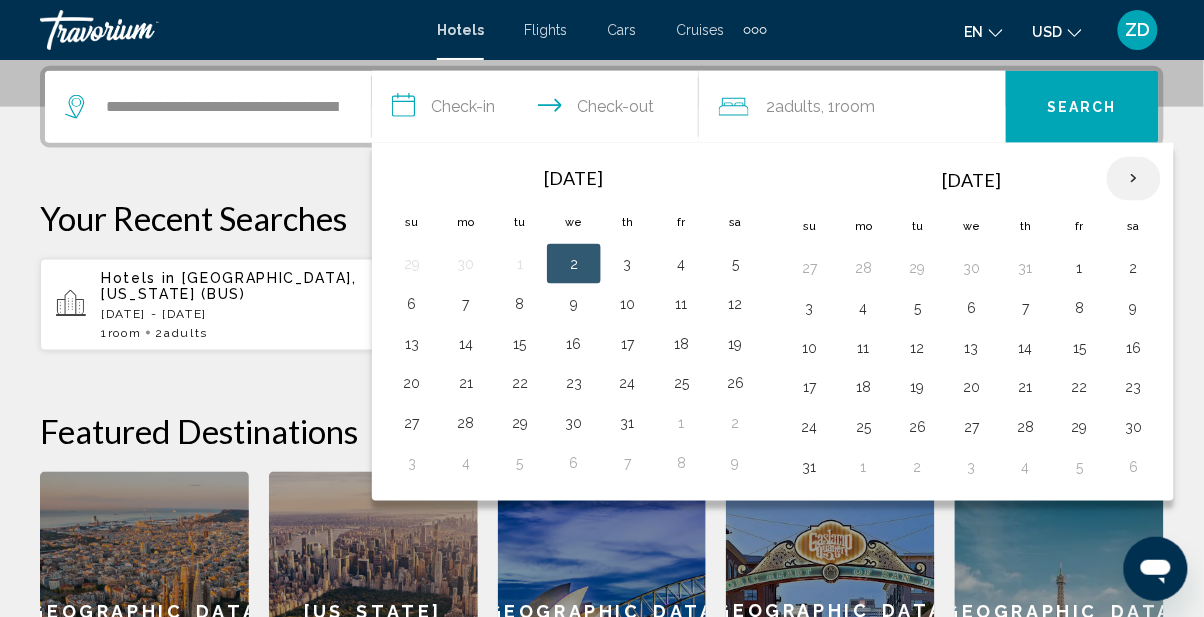 click at bounding box center (1134, 179) 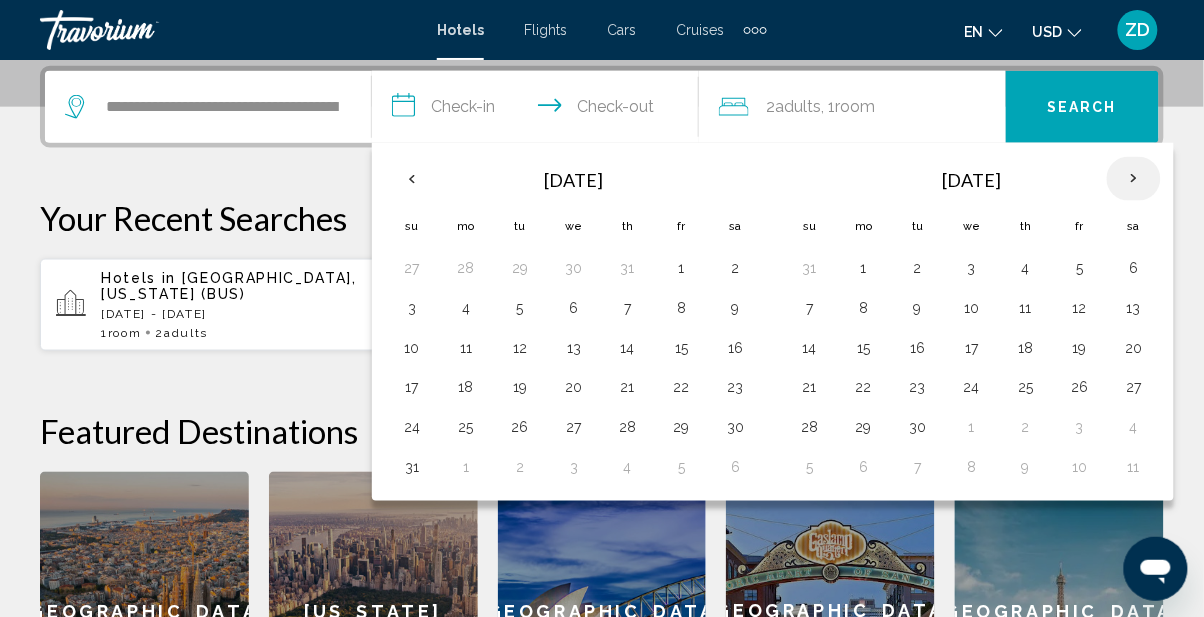 click at bounding box center [1134, 179] 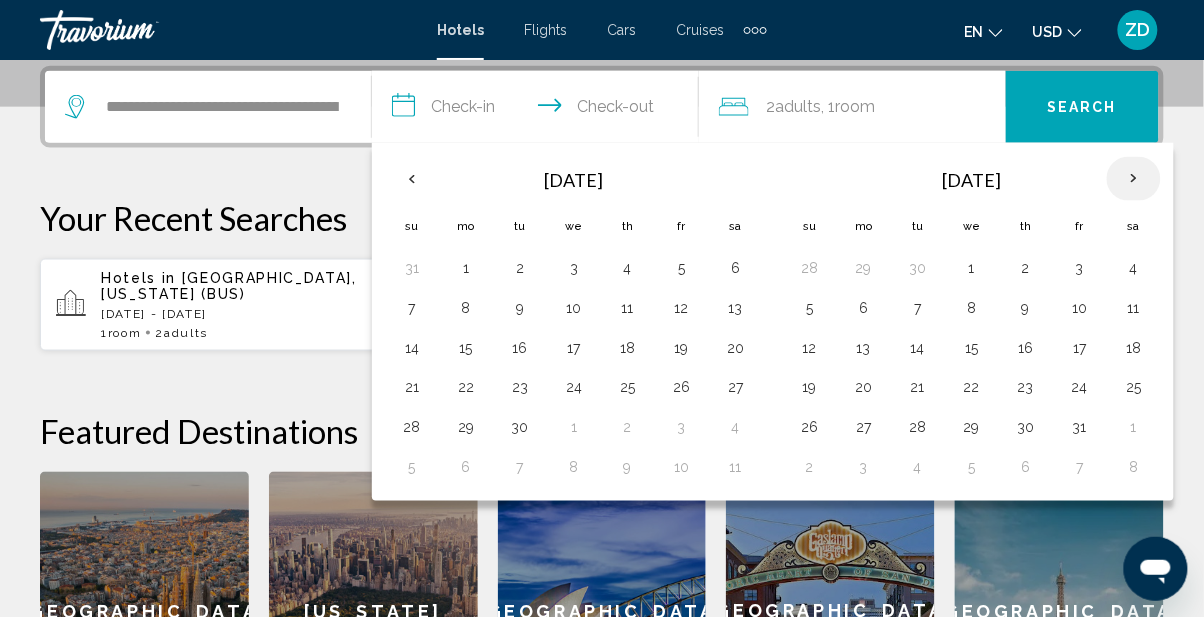 click at bounding box center [1134, 179] 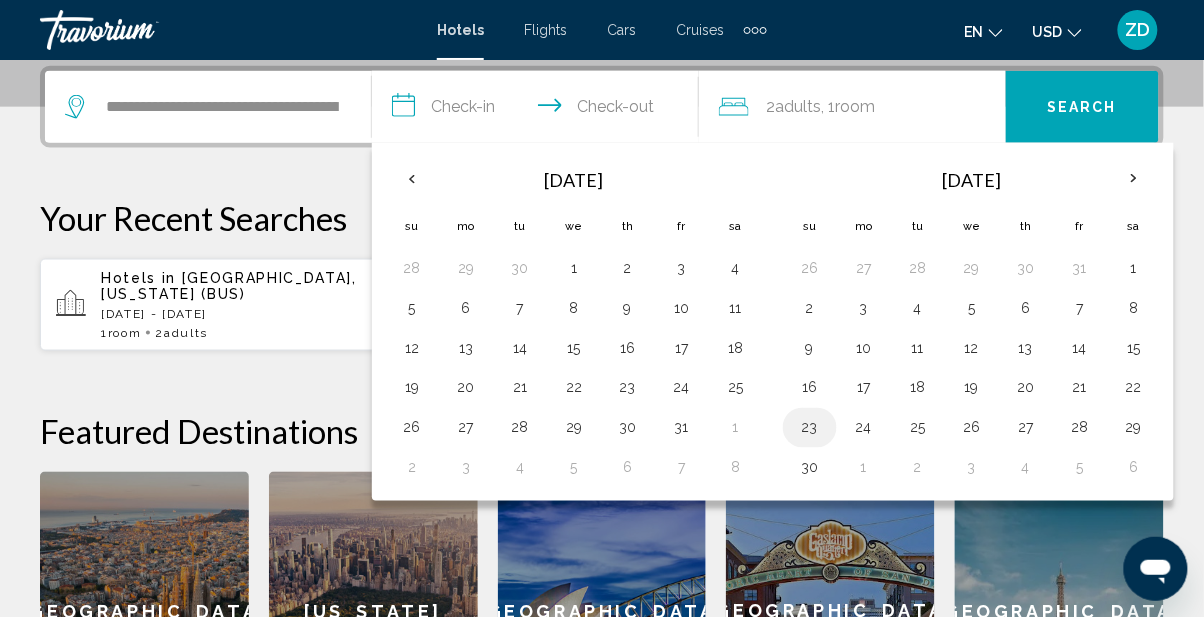click on "23" at bounding box center (810, 428) 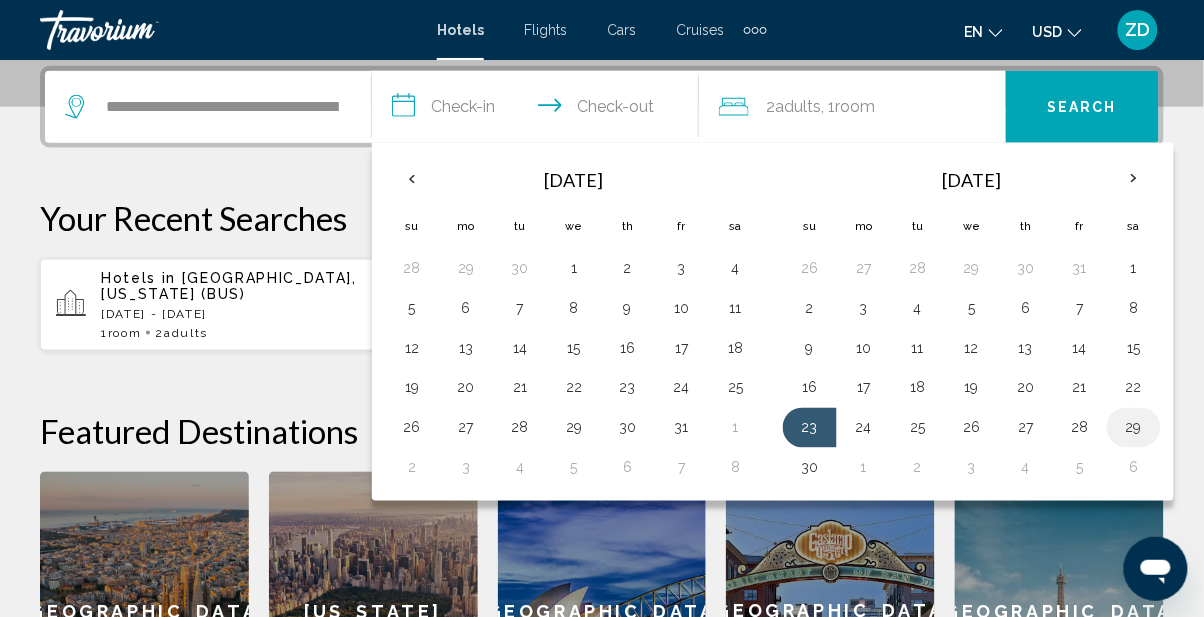 click on "29" at bounding box center (1134, 428) 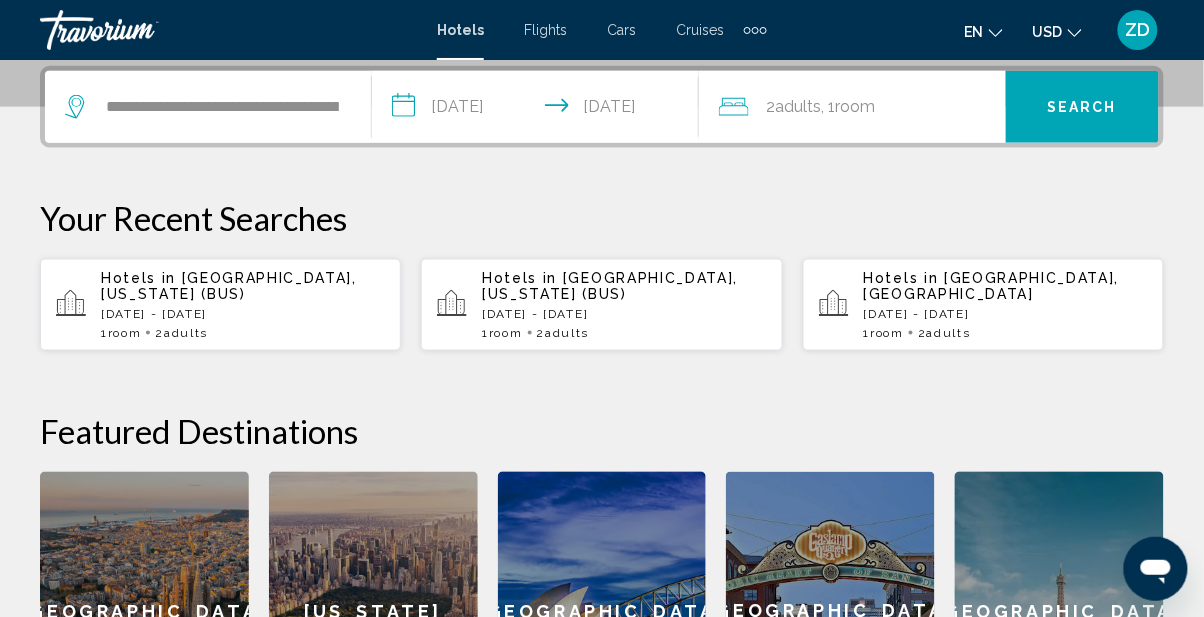 click on "Search" at bounding box center [1082, 107] 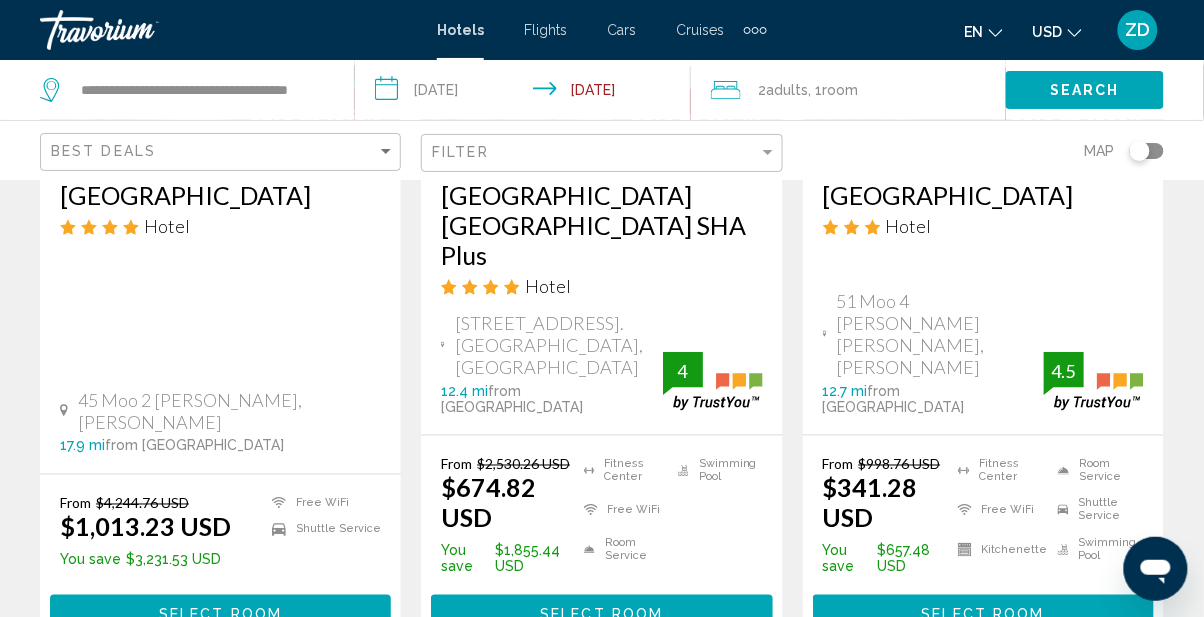 scroll, scrollTop: 420, scrollLeft: 0, axis: vertical 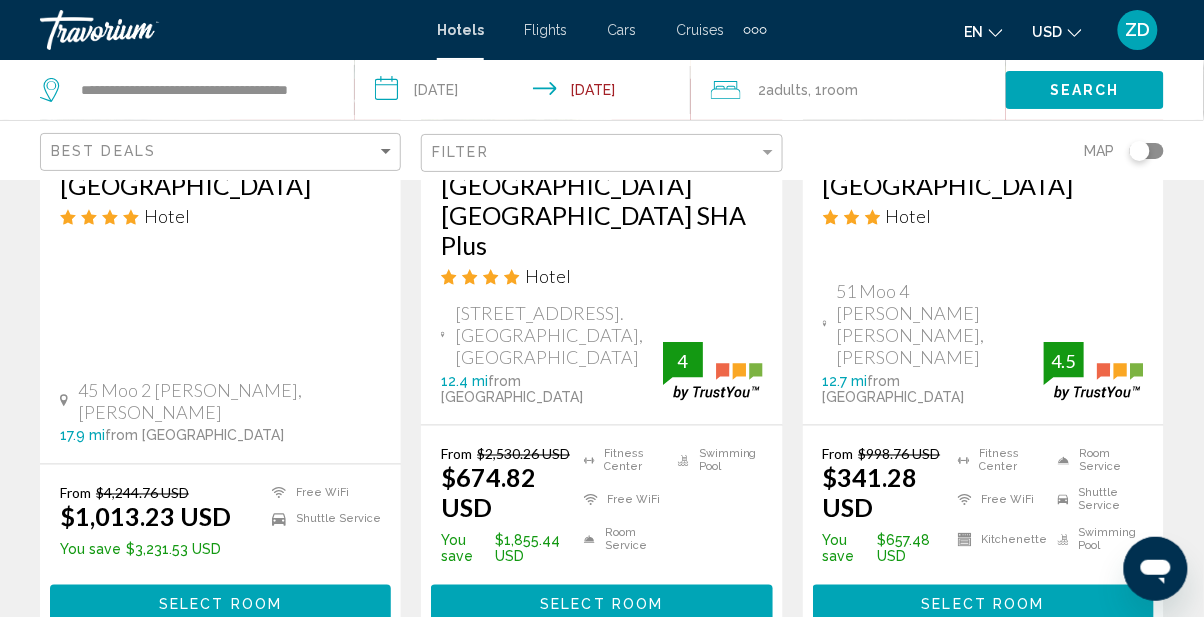 click on "Select Room" at bounding box center [601, 604] 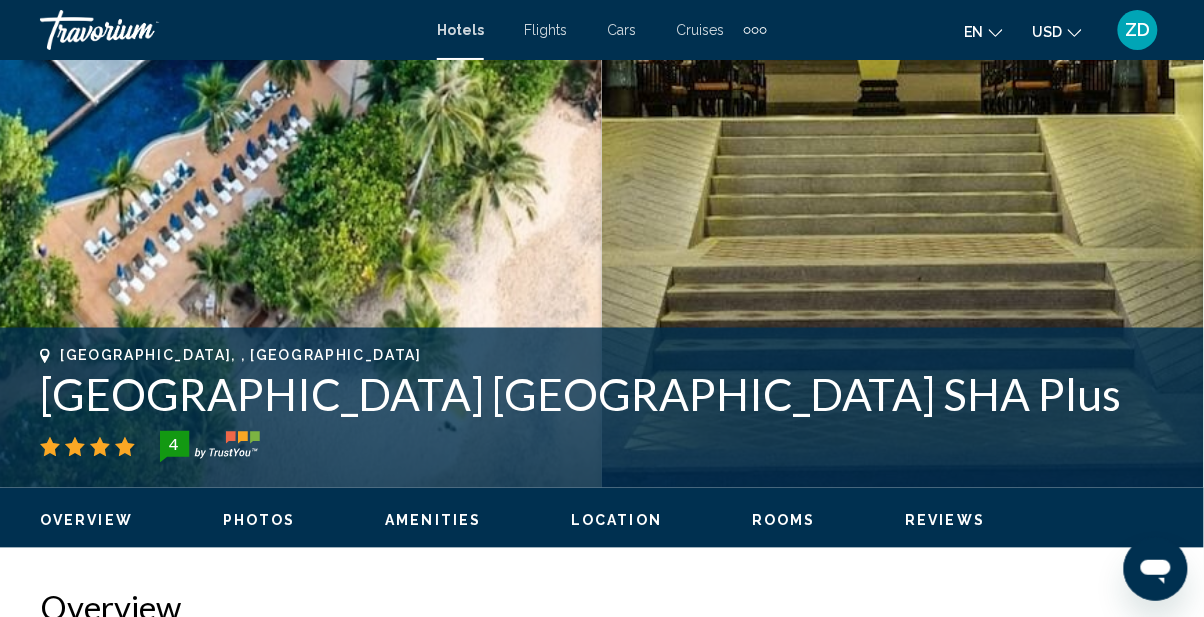 scroll, scrollTop: 534, scrollLeft: 0, axis: vertical 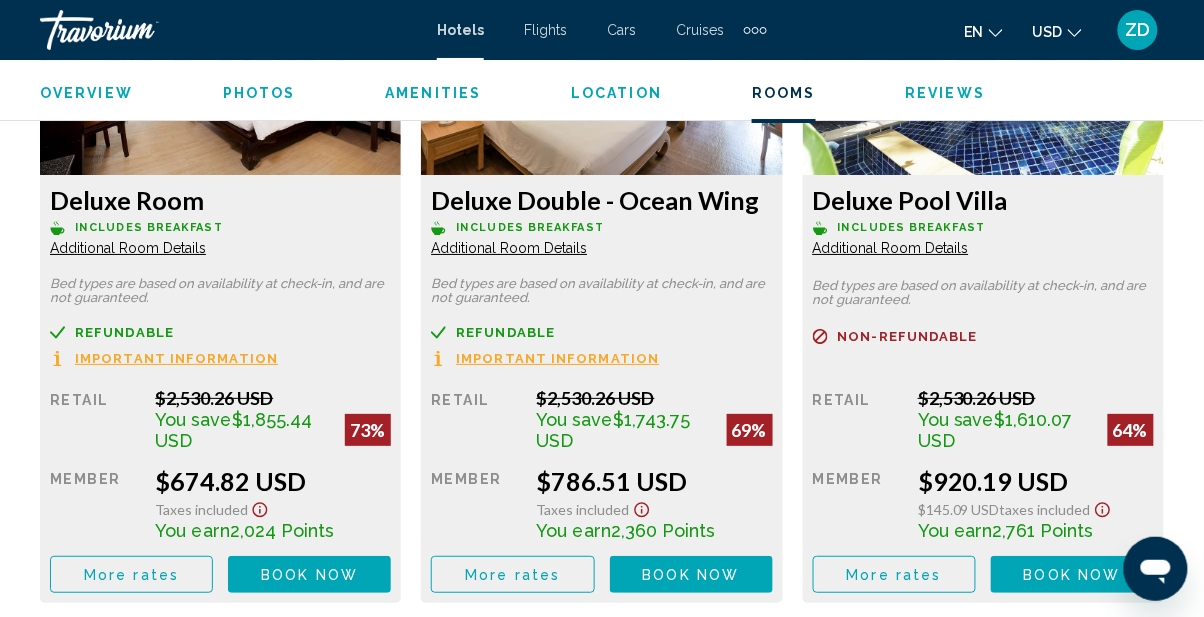 click on "Book now" at bounding box center (309, 575) 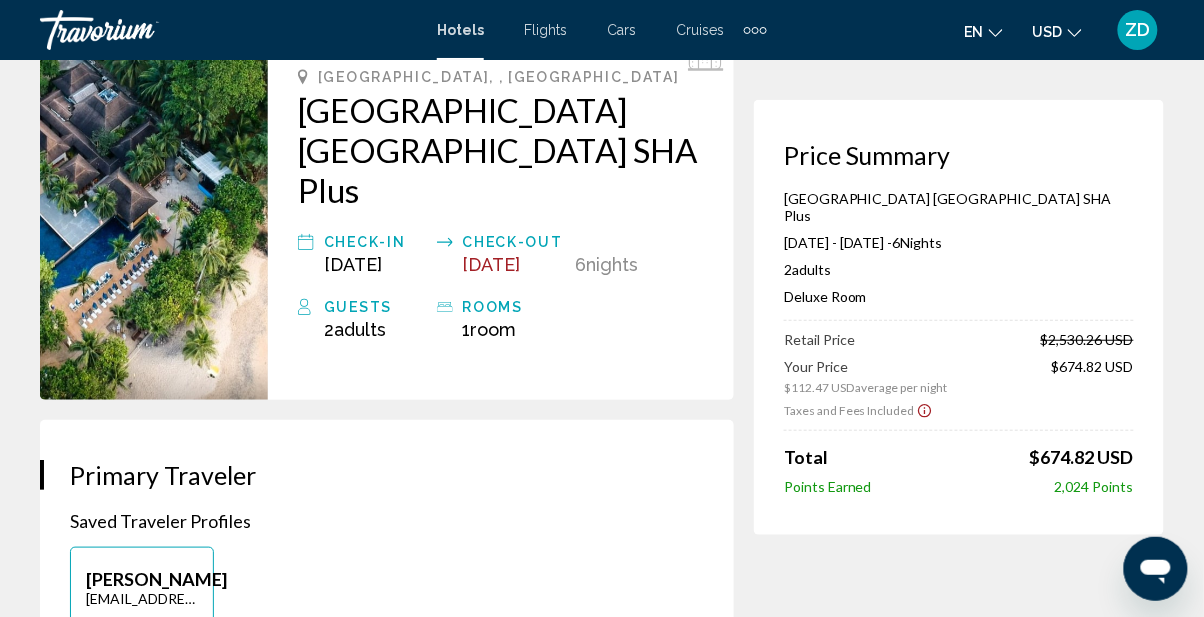 scroll, scrollTop: 168, scrollLeft: 0, axis: vertical 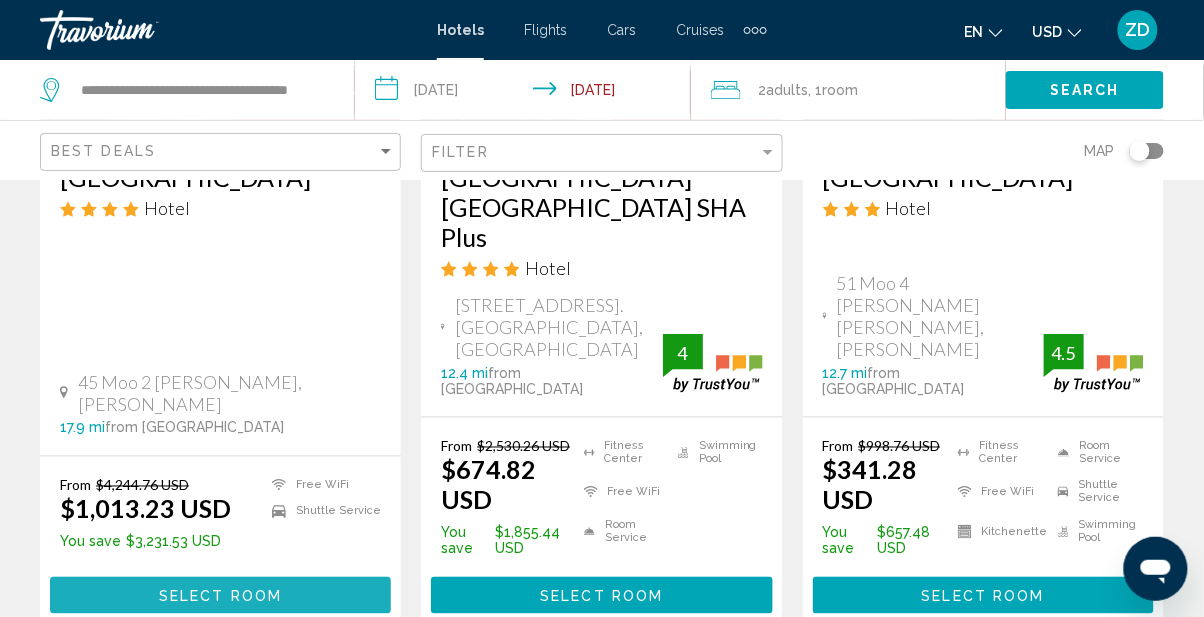 click on "Select Room" at bounding box center [220, 596] 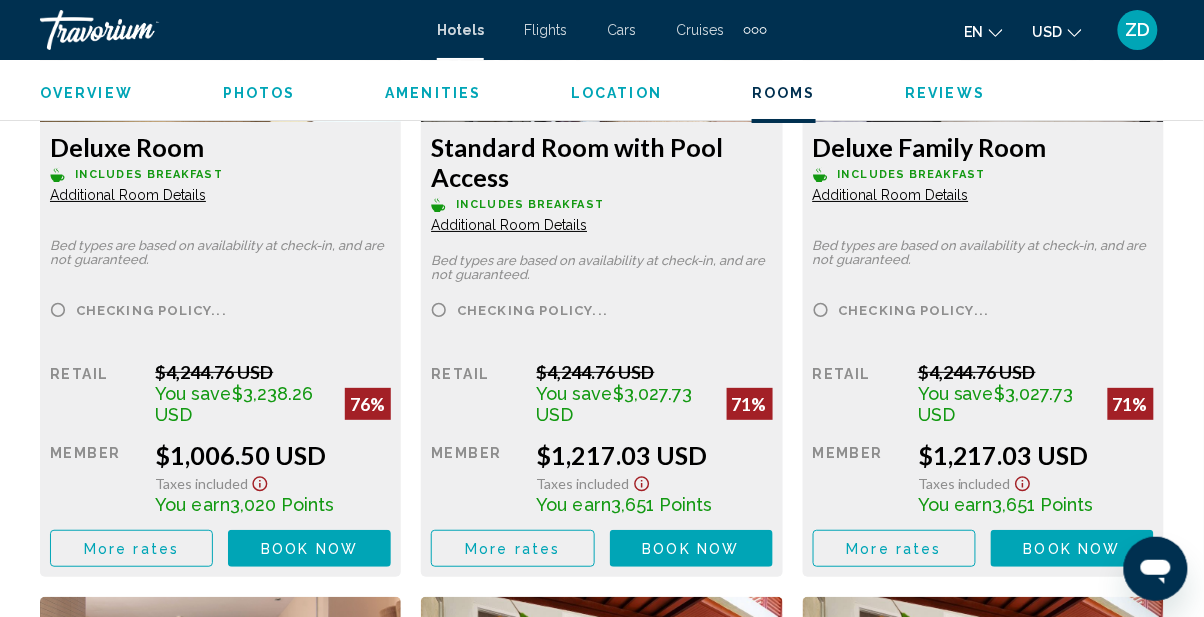 scroll, scrollTop: 3314, scrollLeft: 0, axis: vertical 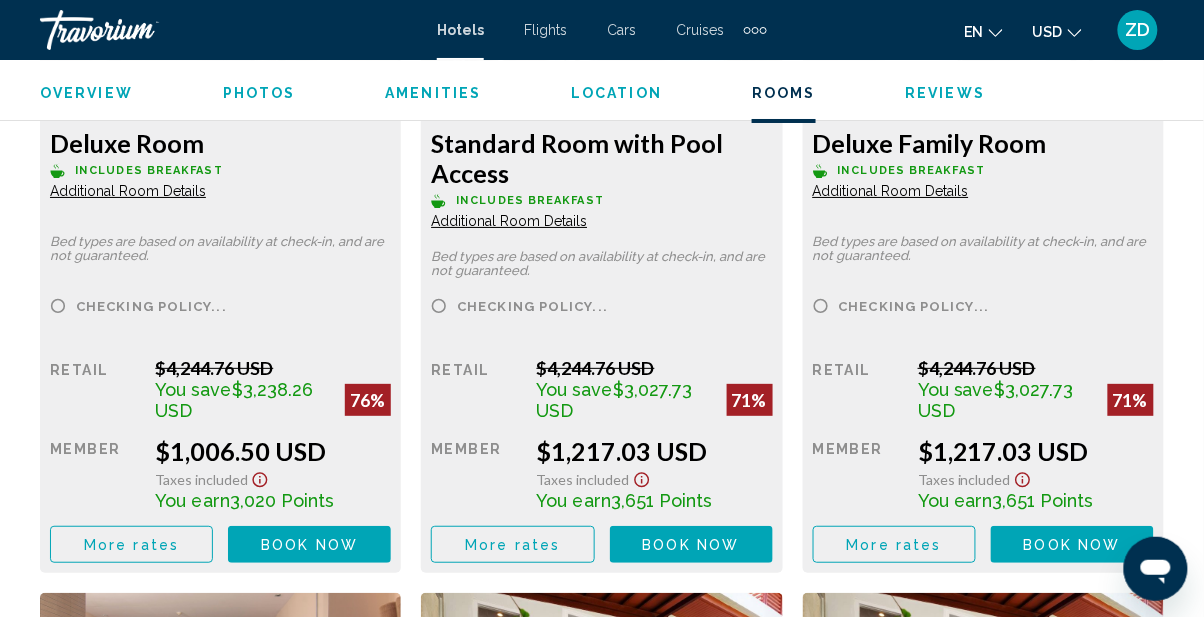 click on "Book now" at bounding box center [309, 545] 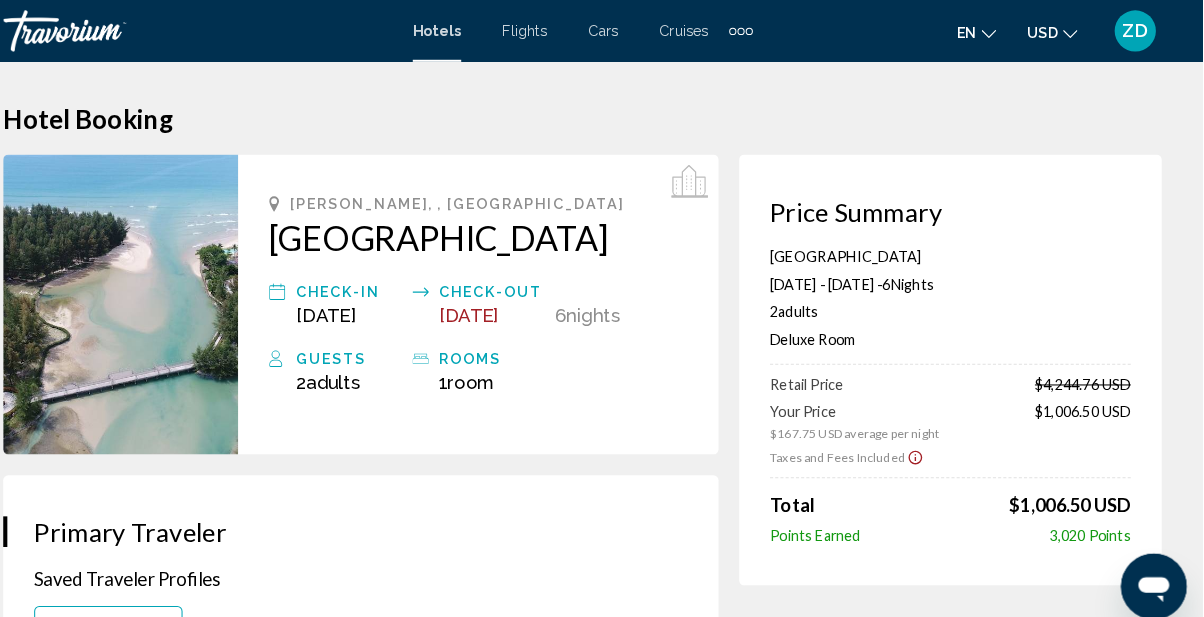 scroll, scrollTop: 0, scrollLeft: 0, axis: both 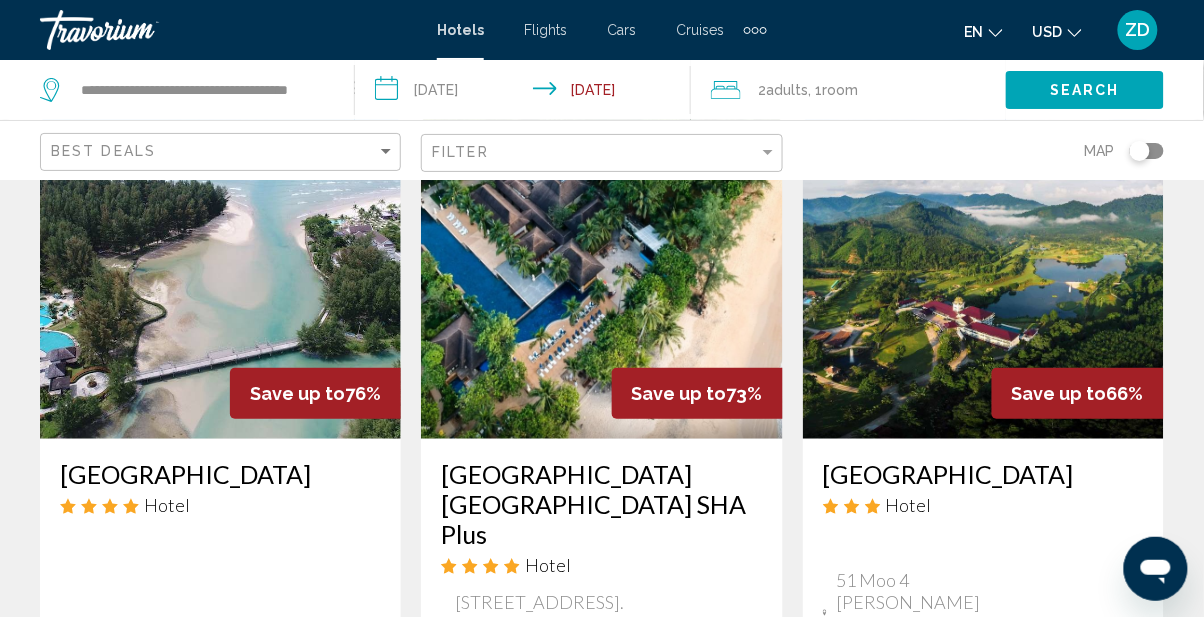 click at bounding box center [601, 279] 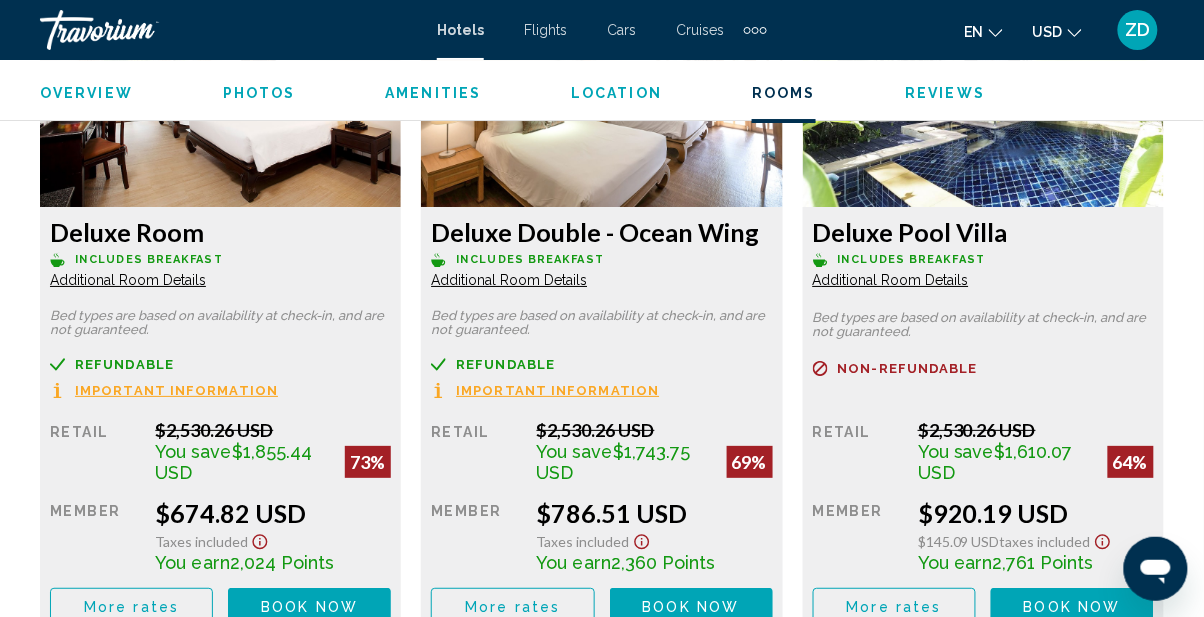 scroll, scrollTop: 3231, scrollLeft: 0, axis: vertical 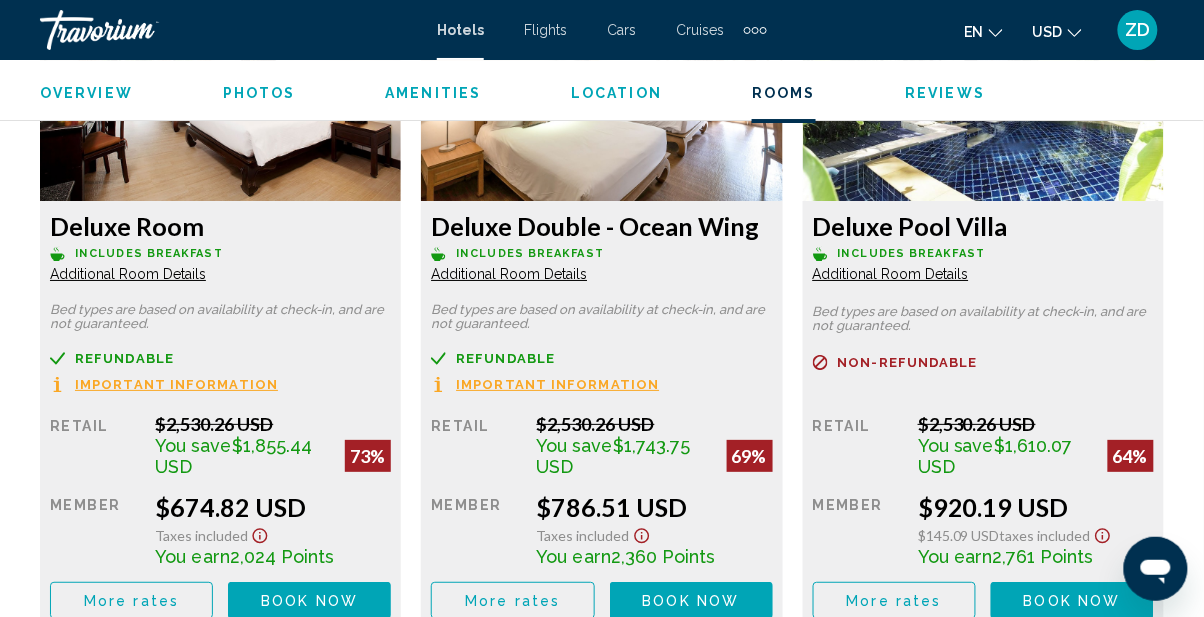 click on "Book now" at bounding box center (309, 601) 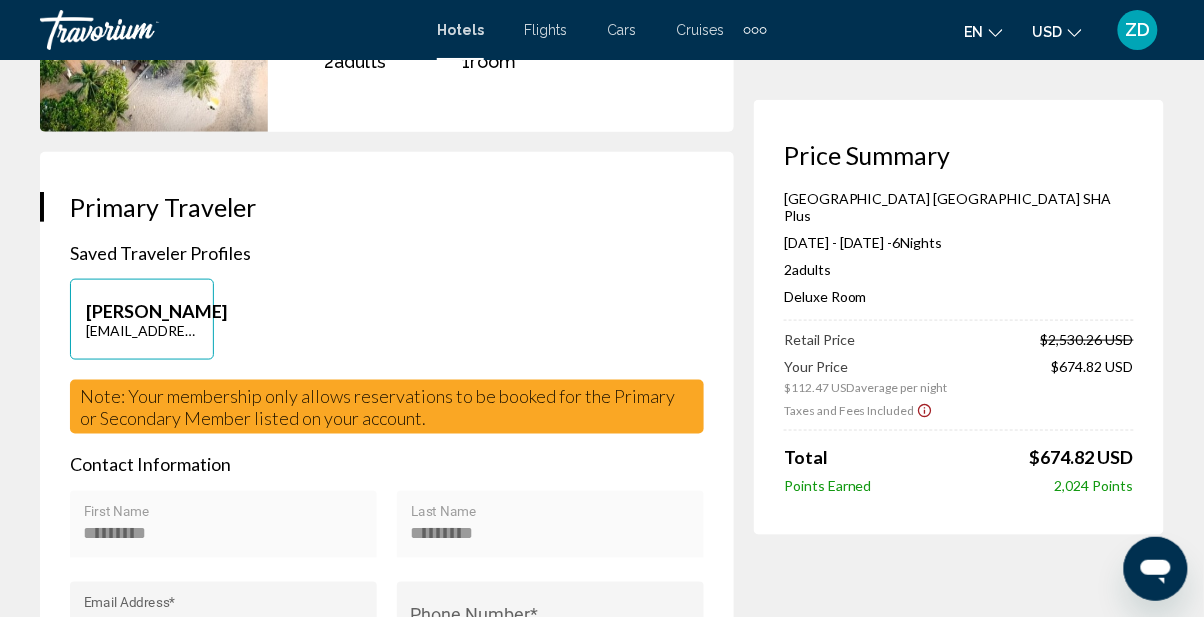 scroll, scrollTop: 395, scrollLeft: 0, axis: vertical 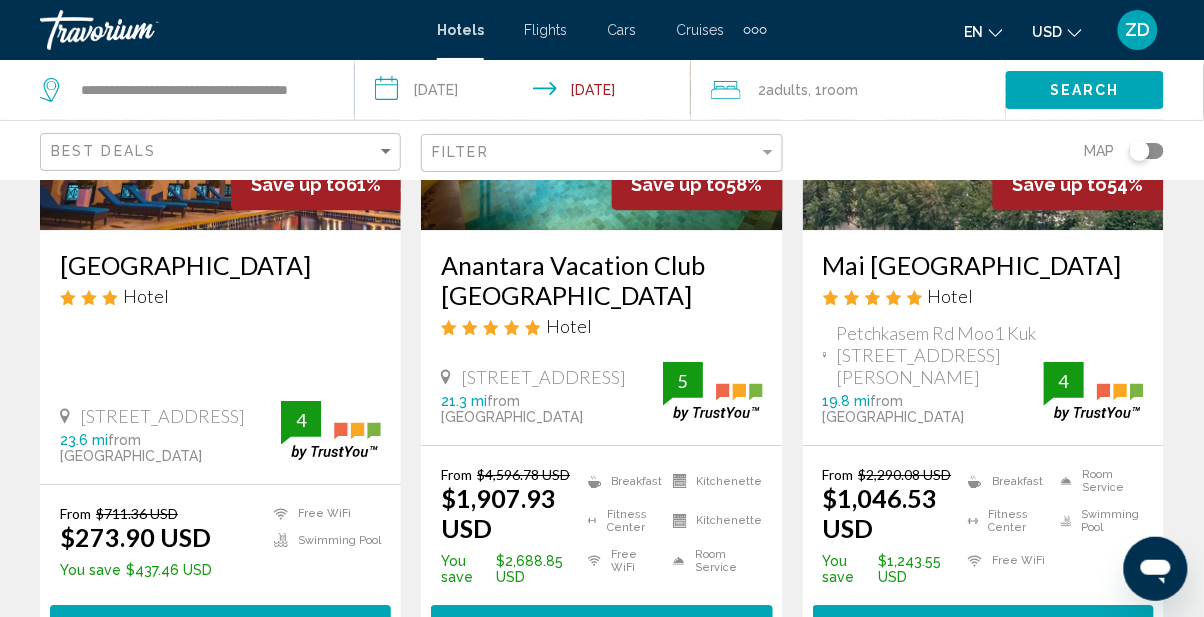 click on "Select Room" at bounding box center (220, 623) 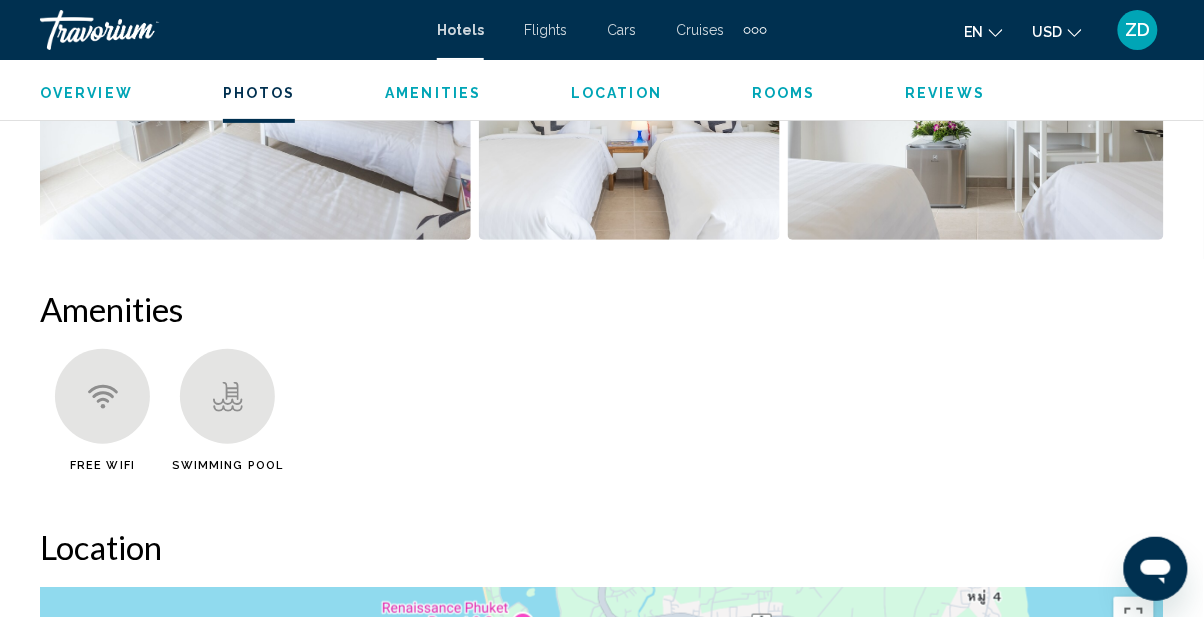 scroll, scrollTop: 1789, scrollLeft: 0, axis: vertical 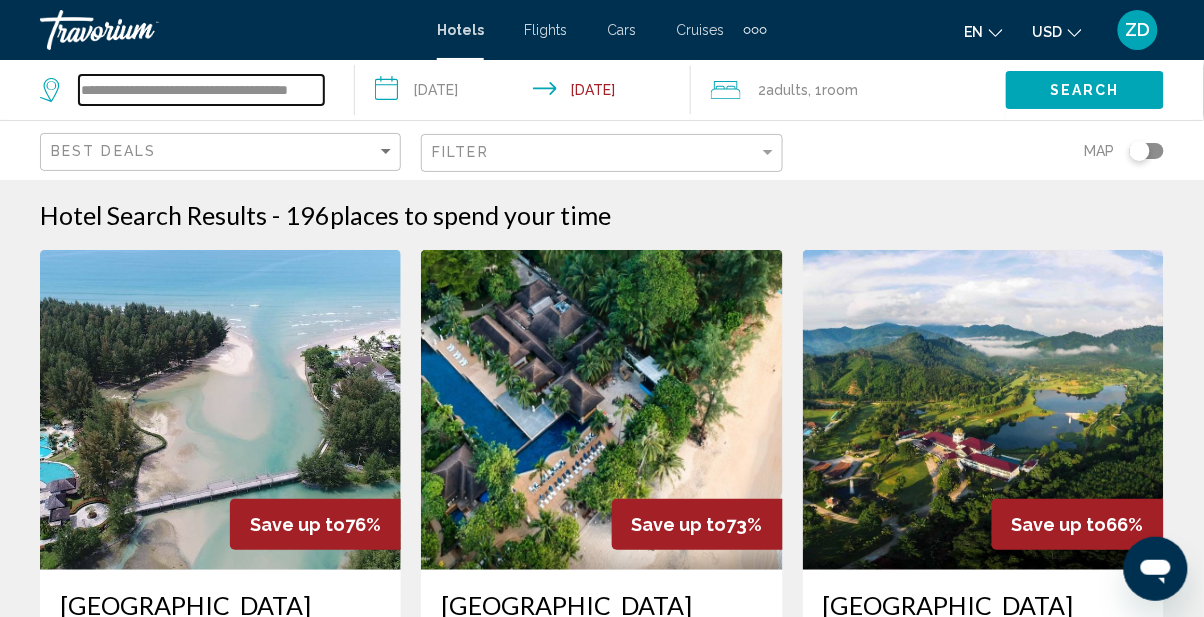 click on "**********" at bounding box center (201, 90) 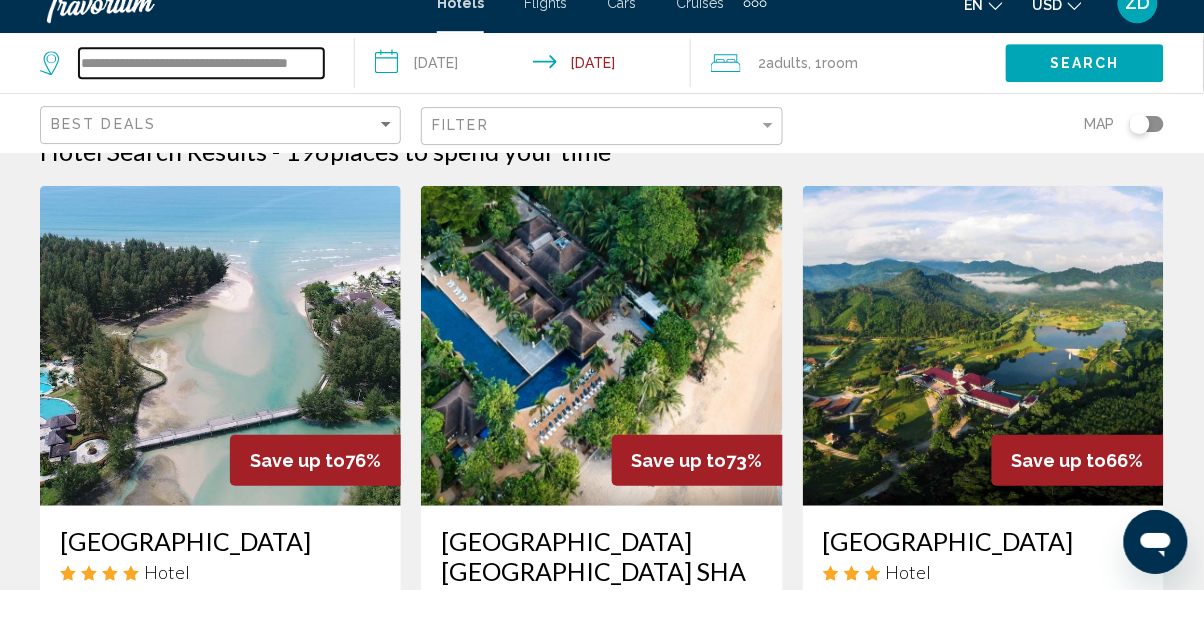 scroll, scrollTop: 37, scrollLeft: 0, axis: vertical 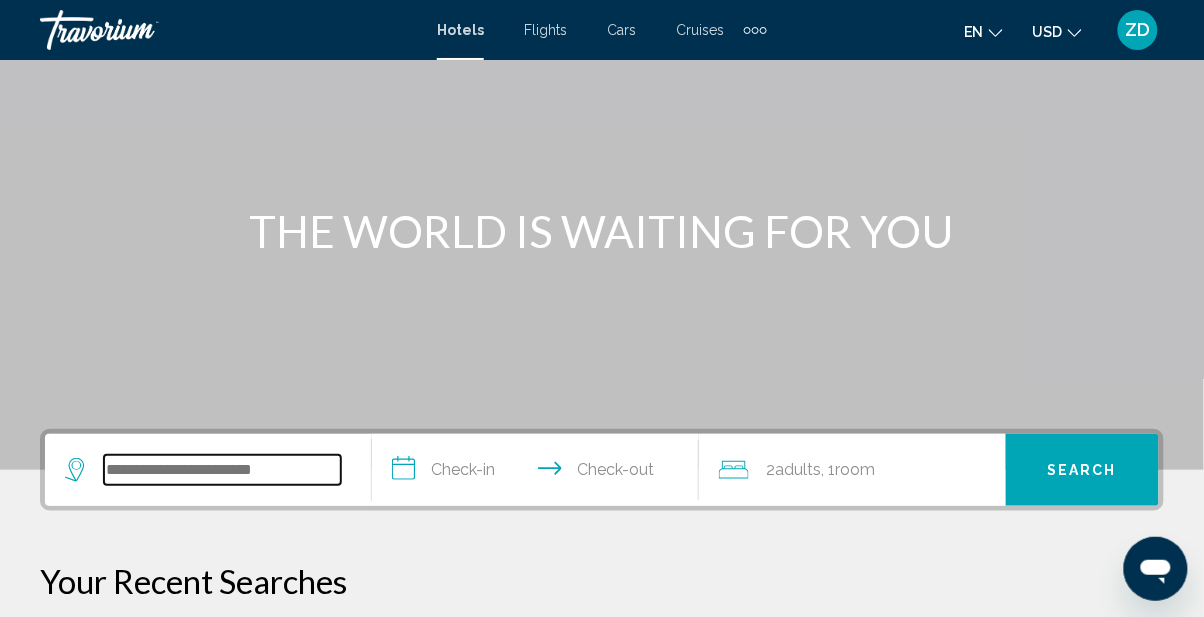 click at bounding box center (222, 470) 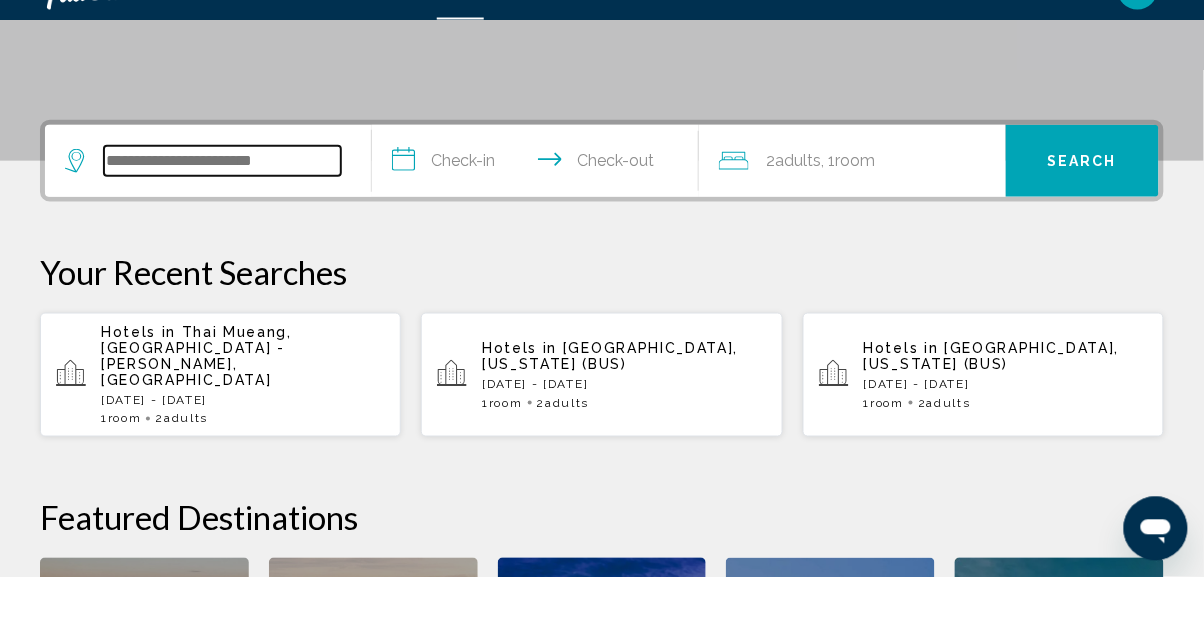 scroll, scrollTop: 493, scrollLeft: 0, axis: vertical 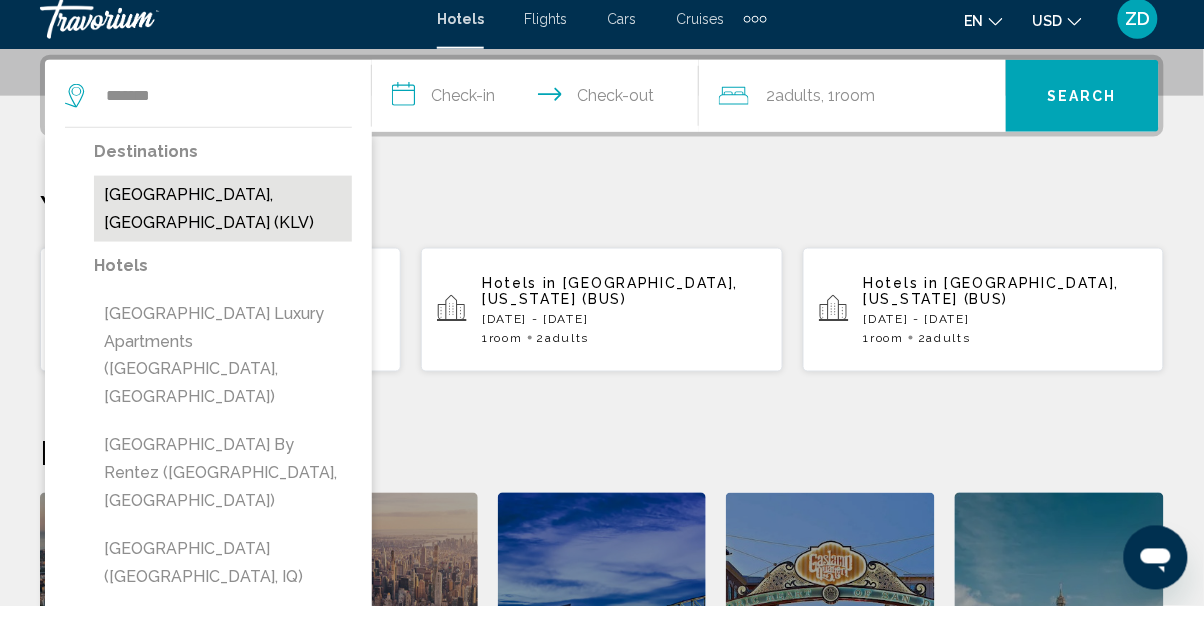 click on "Karlovy Vary, Czech Republic (KLV)" at bounding box center [223, 220] 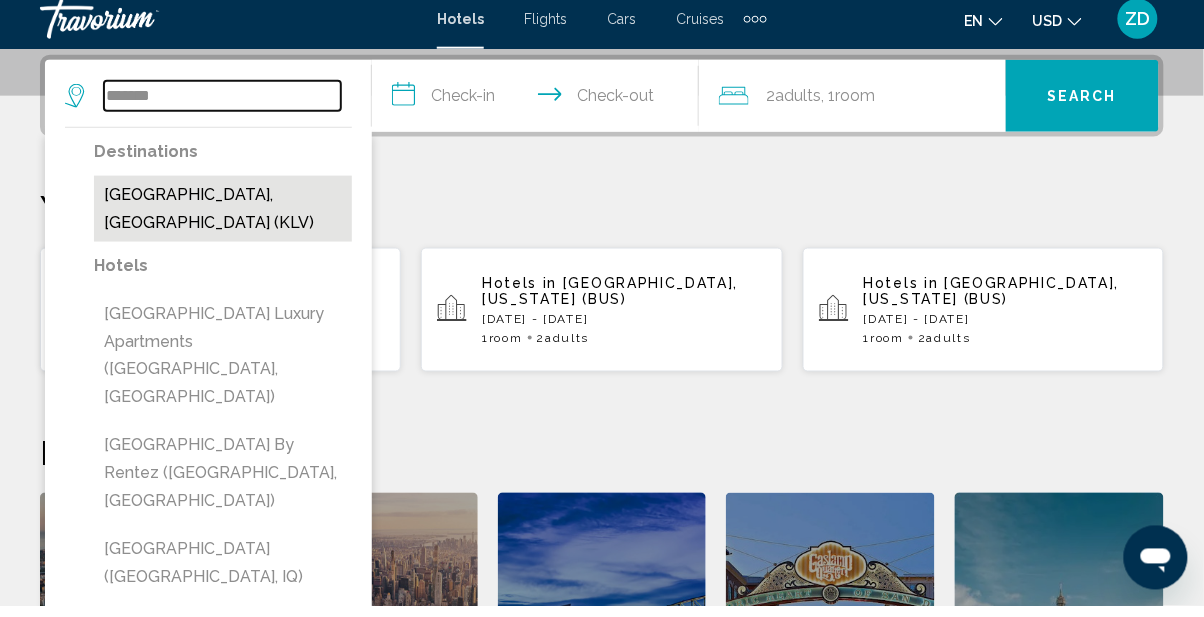type on "**********" 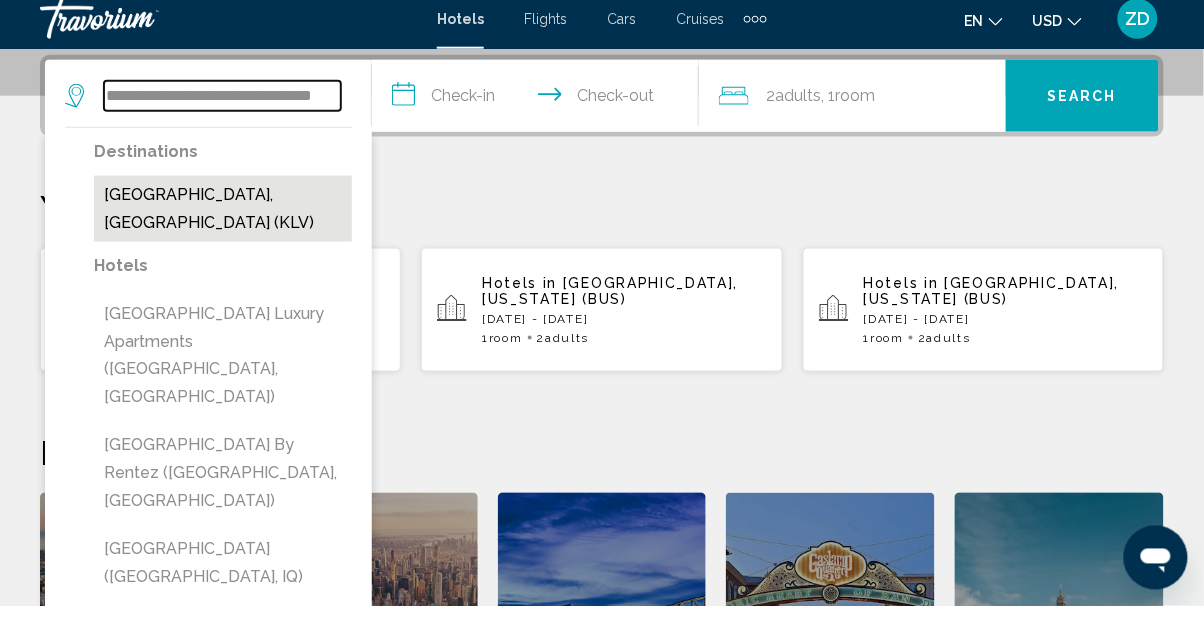 scroll, scrollTop: 493, scrollLeft: 0, axis: vertical 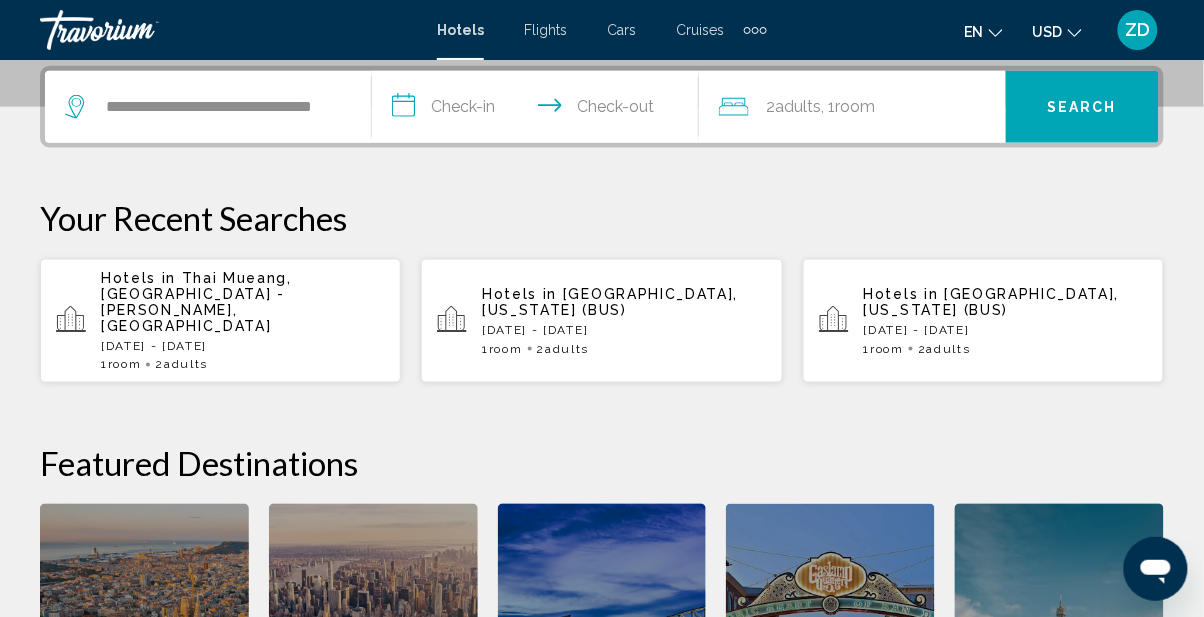 click on "**********" at bounding box center (539, 110) 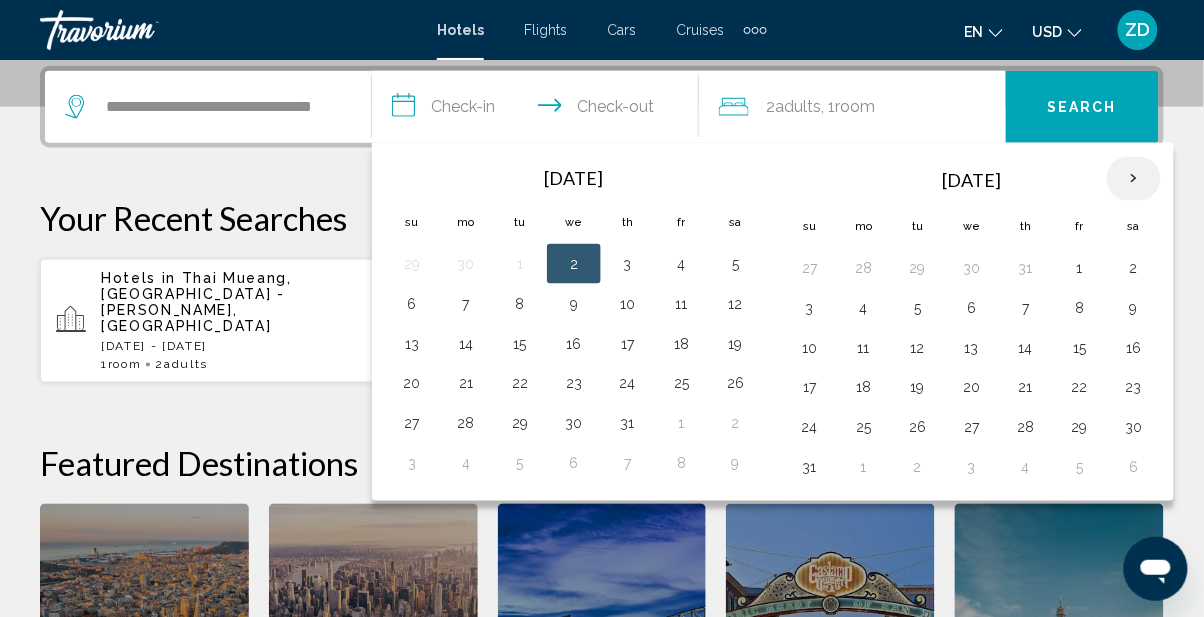click at bounding box center [1134, 179] 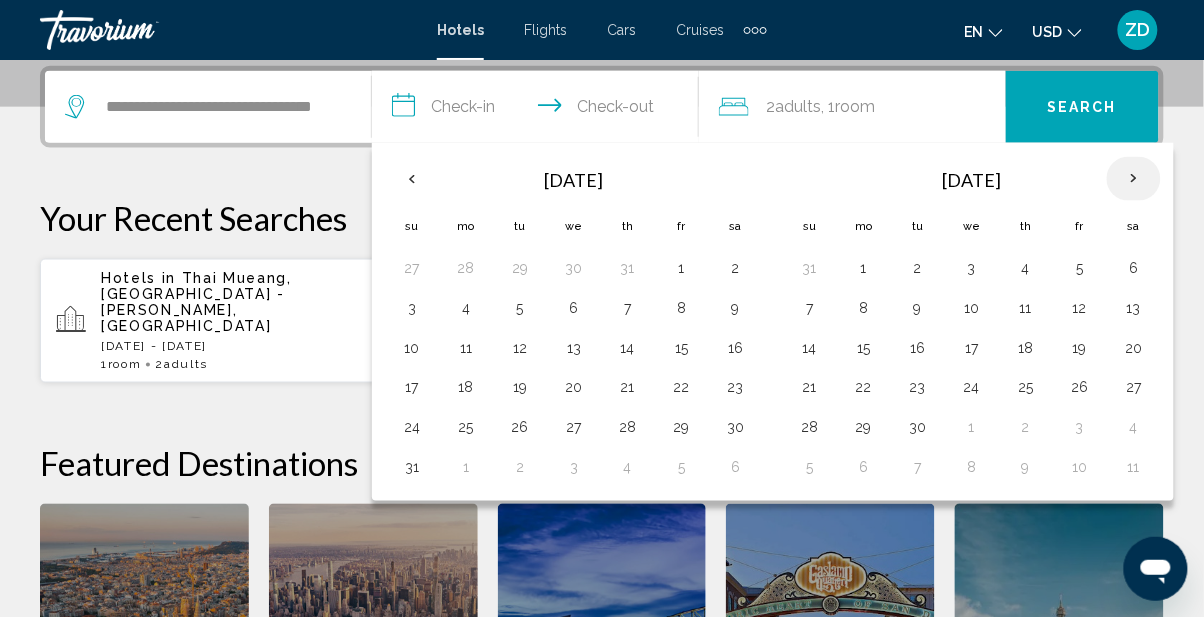 click at bounding box center [1134, 179] 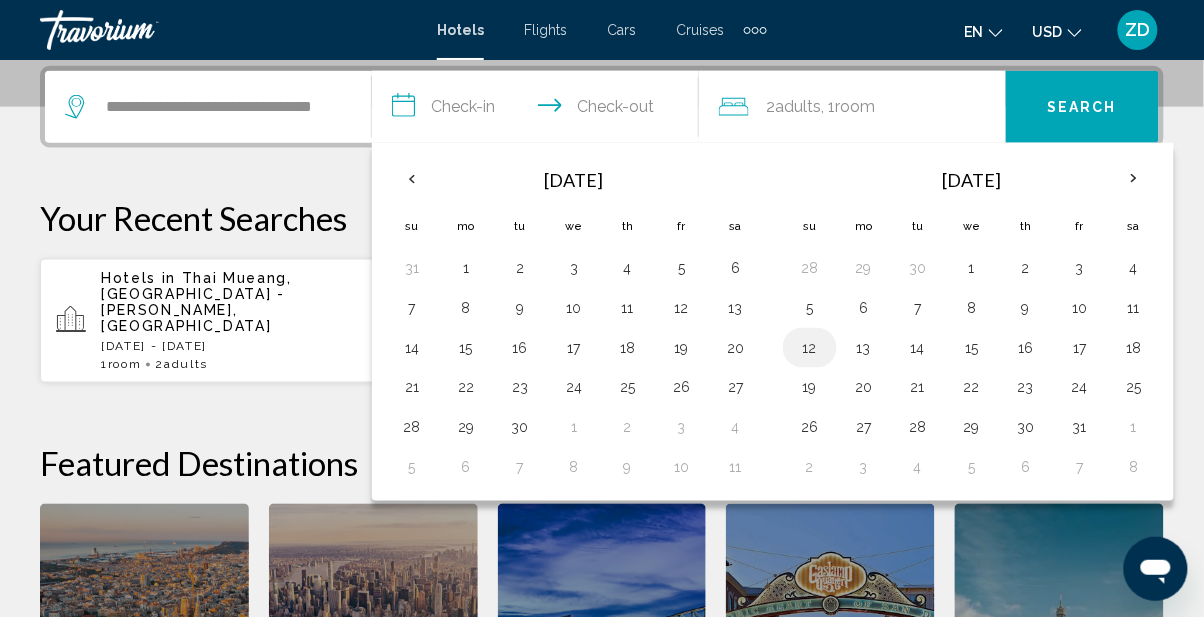 click on "12" at bounding box center (810, 348) 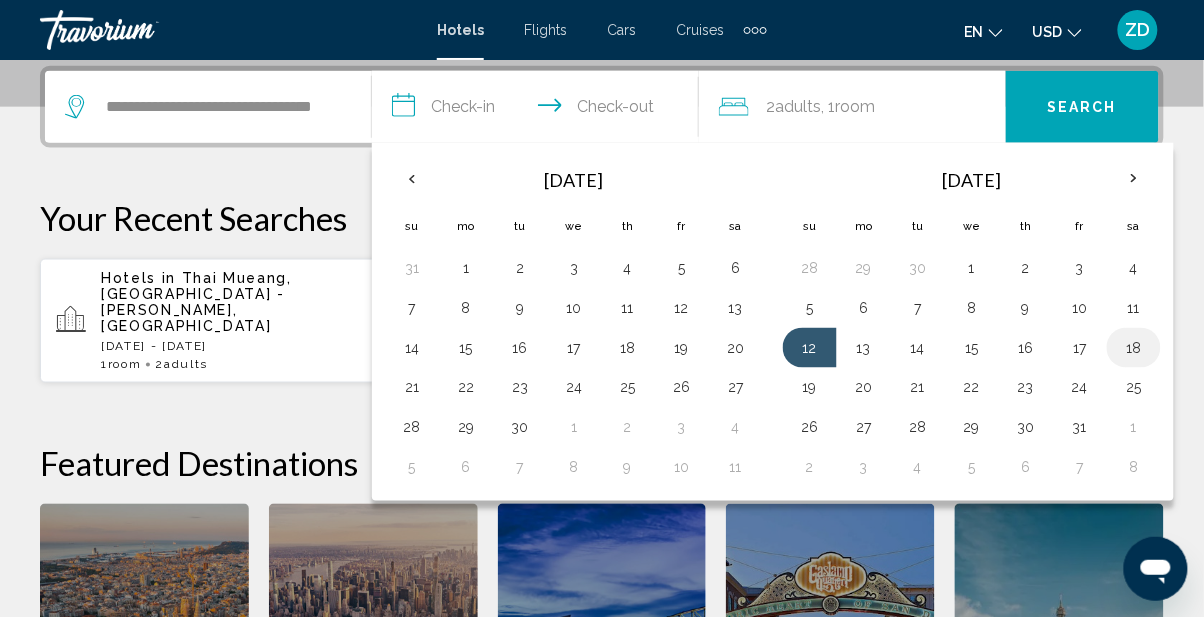 click on "18" at bounding box center (1134, 348) 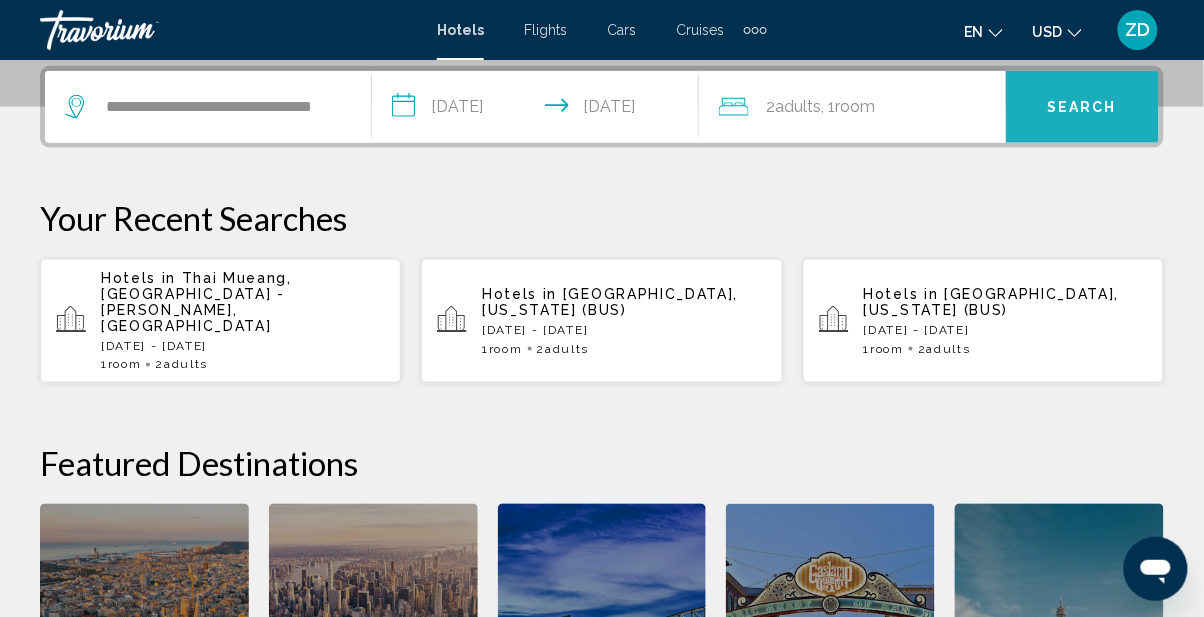 click on "Search" at bounding box center [1082, 107] 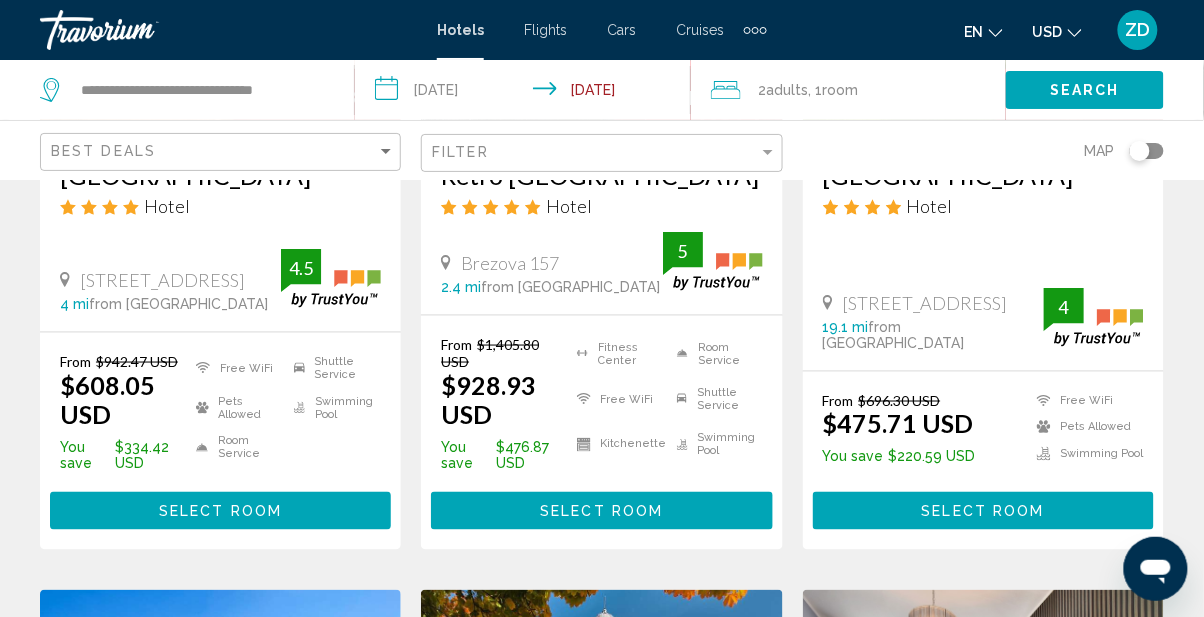 scroll, scrollTop: 440, scrollLeft: 0, axis: vertical 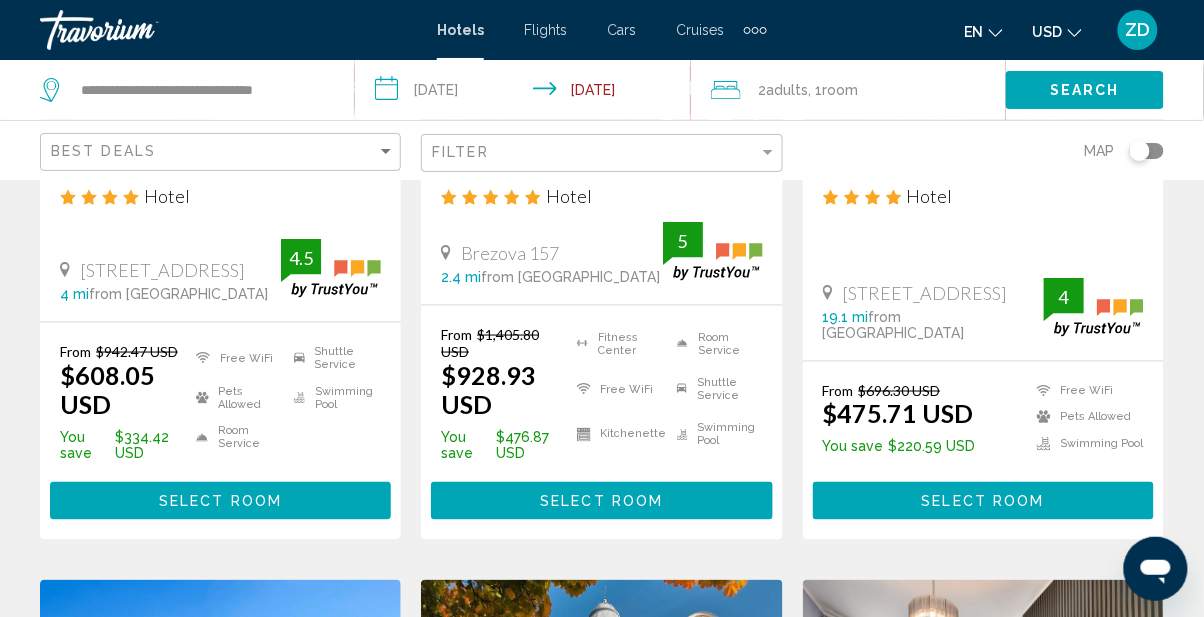 click on "Select Room" at bounding box center (220, 502) 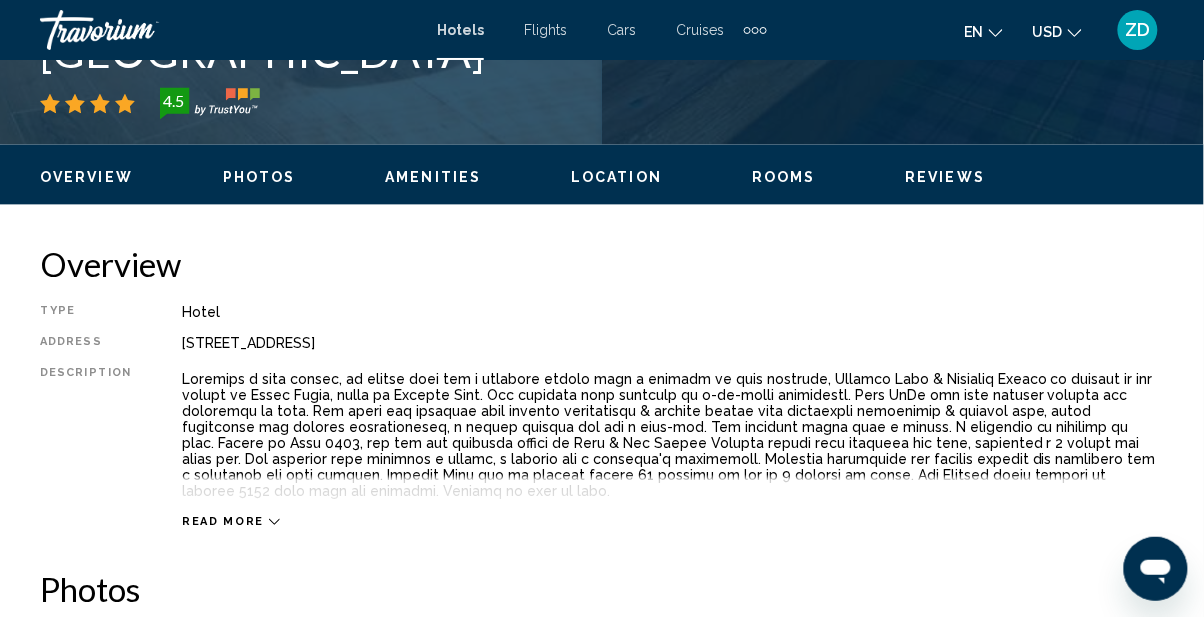 scroll, scrollTop: 872, scrollLeft: 0, axis: vertical 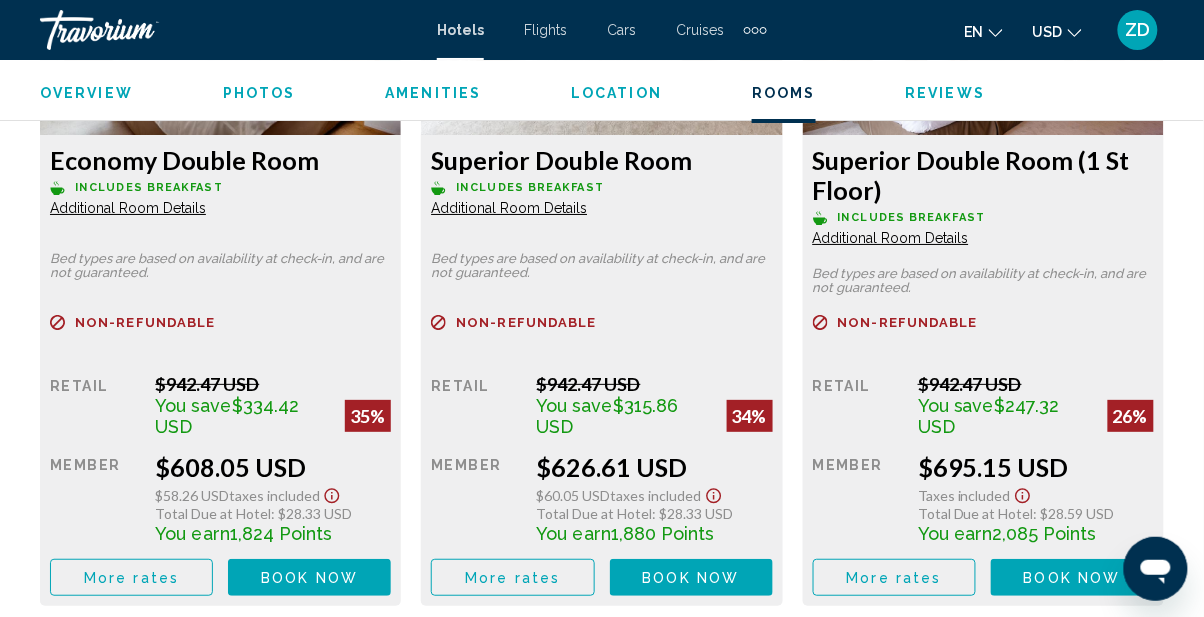 click on "Book now No longer available" at bounding box center (309, 577) 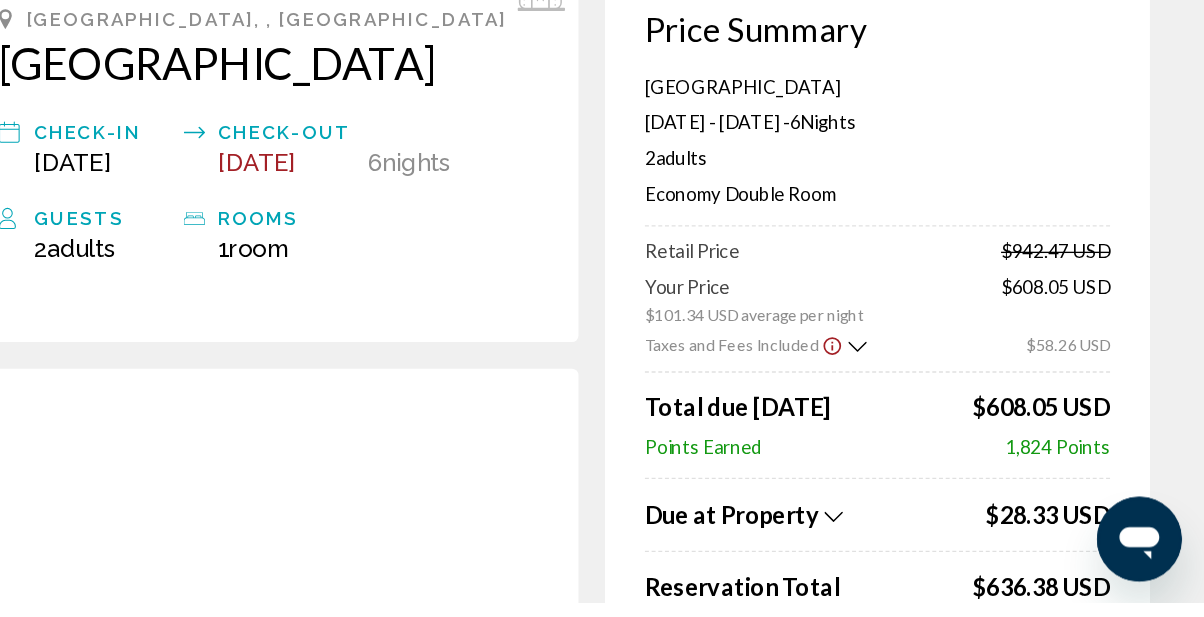 scroll, scrollTop: 0, scrollLeft: 0, axis: both 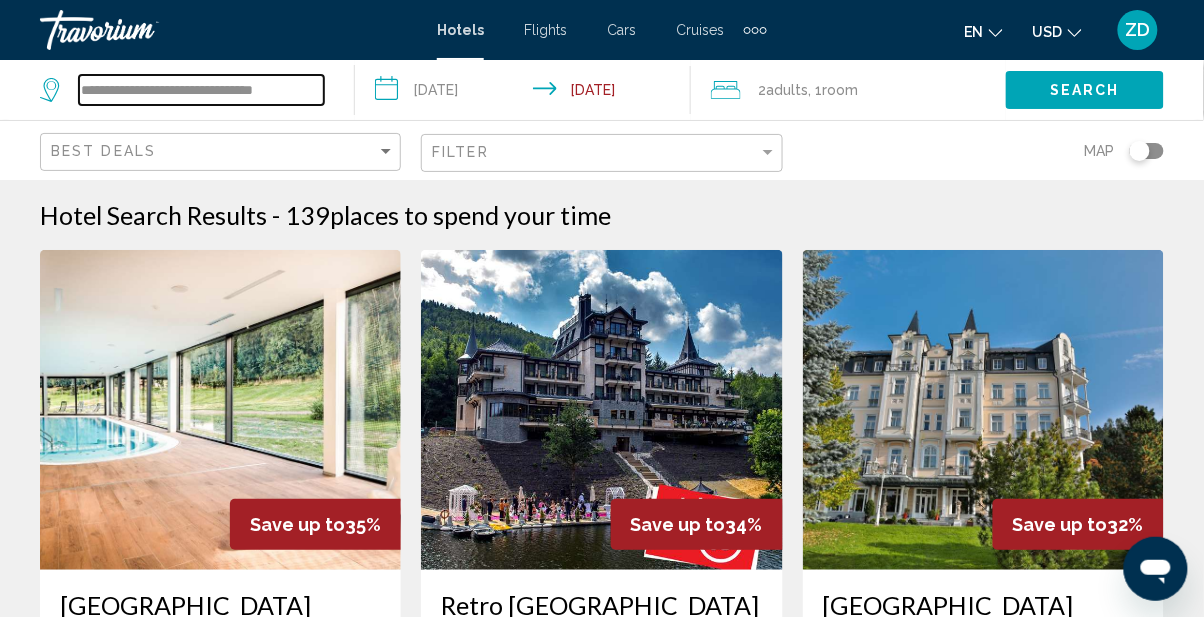 click on "**********" at bounding box center [201, 90] 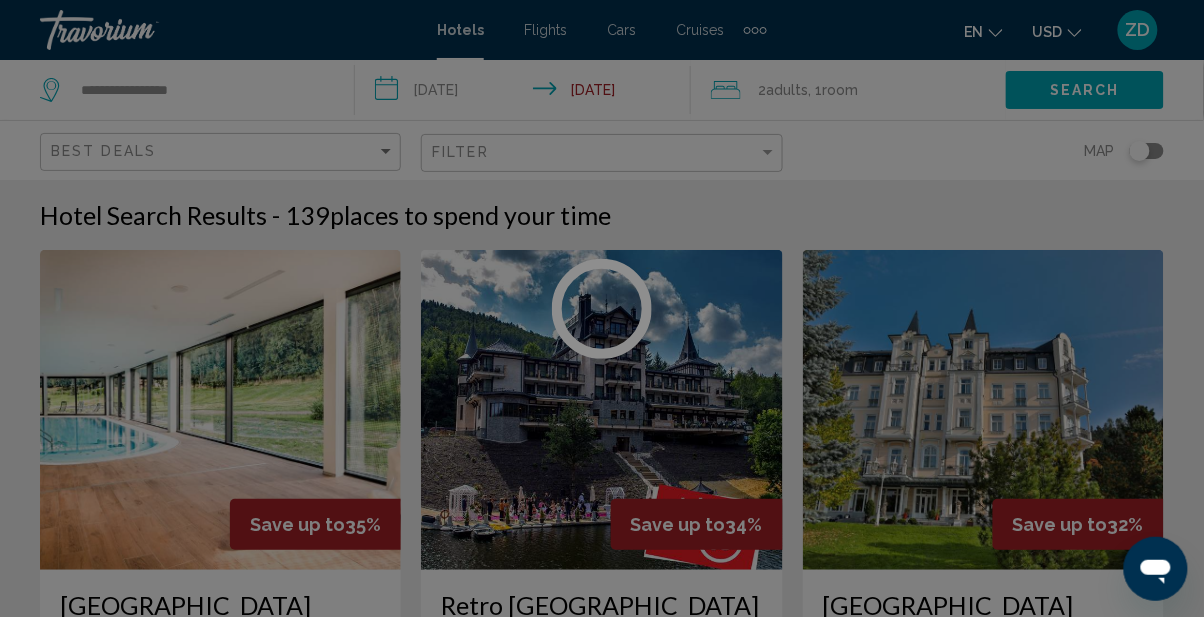 click at bounding box center [602, 308] 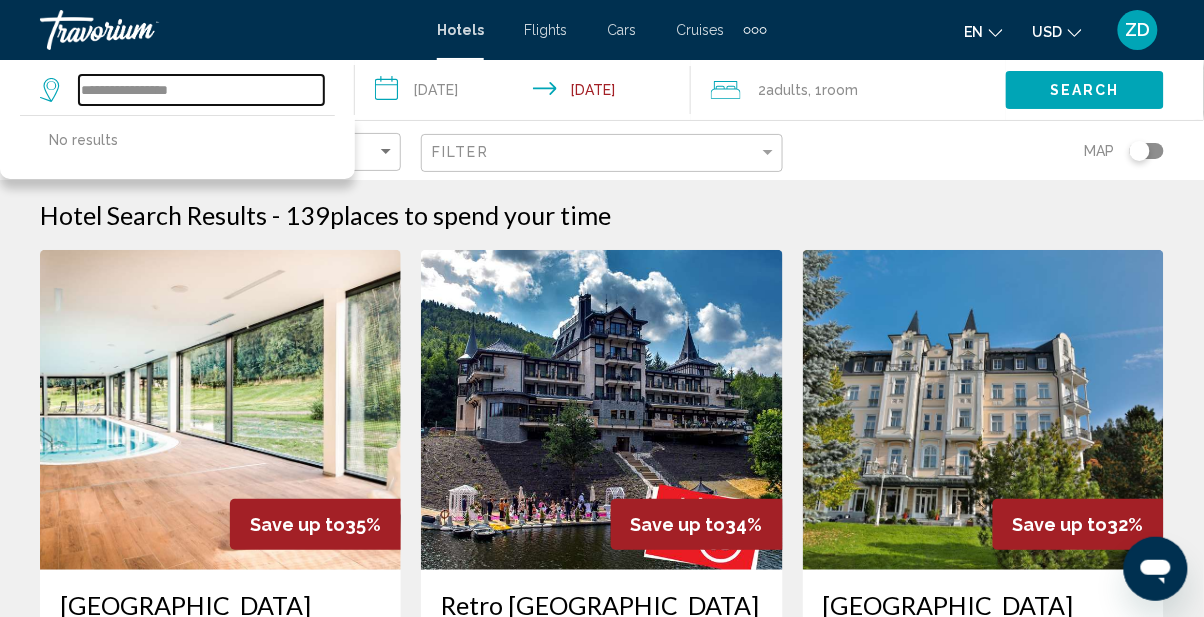 click on "**********" at bounding box center [201, 90] 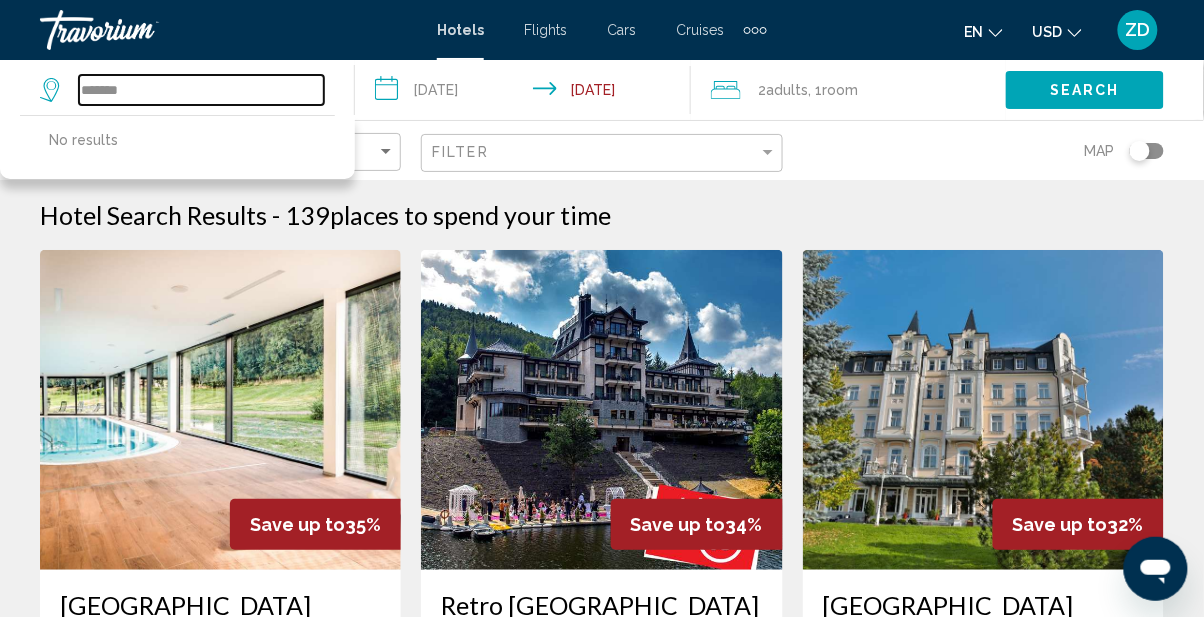 type on "**" 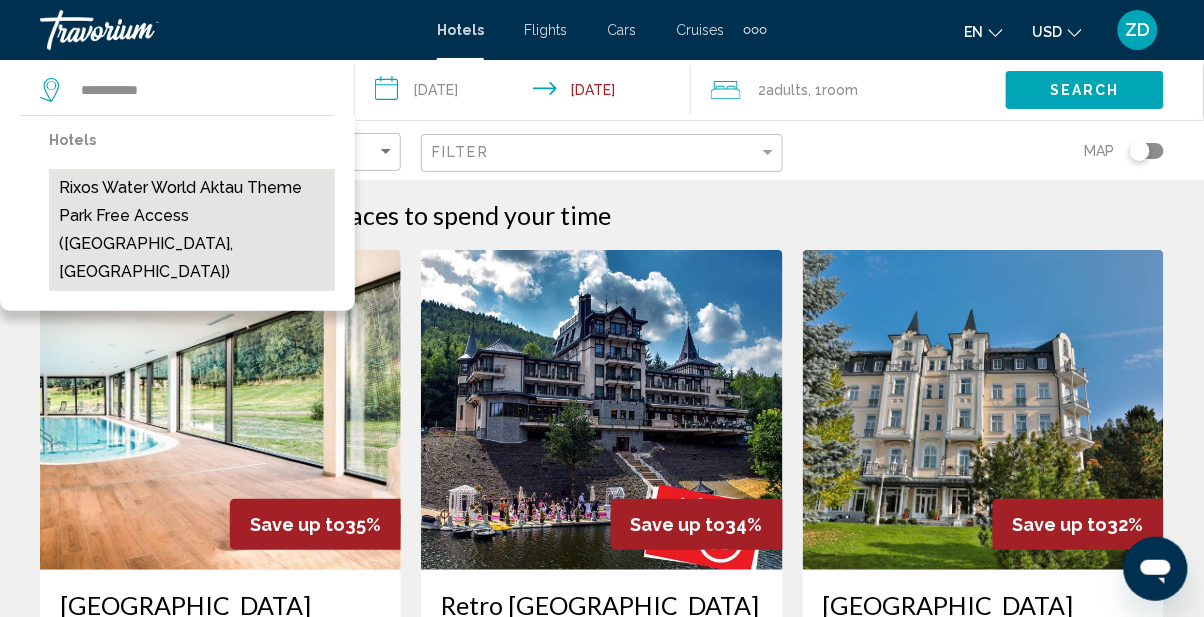 click on "Rixos Water World Aktau Theme Park Free Access (Aktau, KZ)" at bounding box center (192, 230) 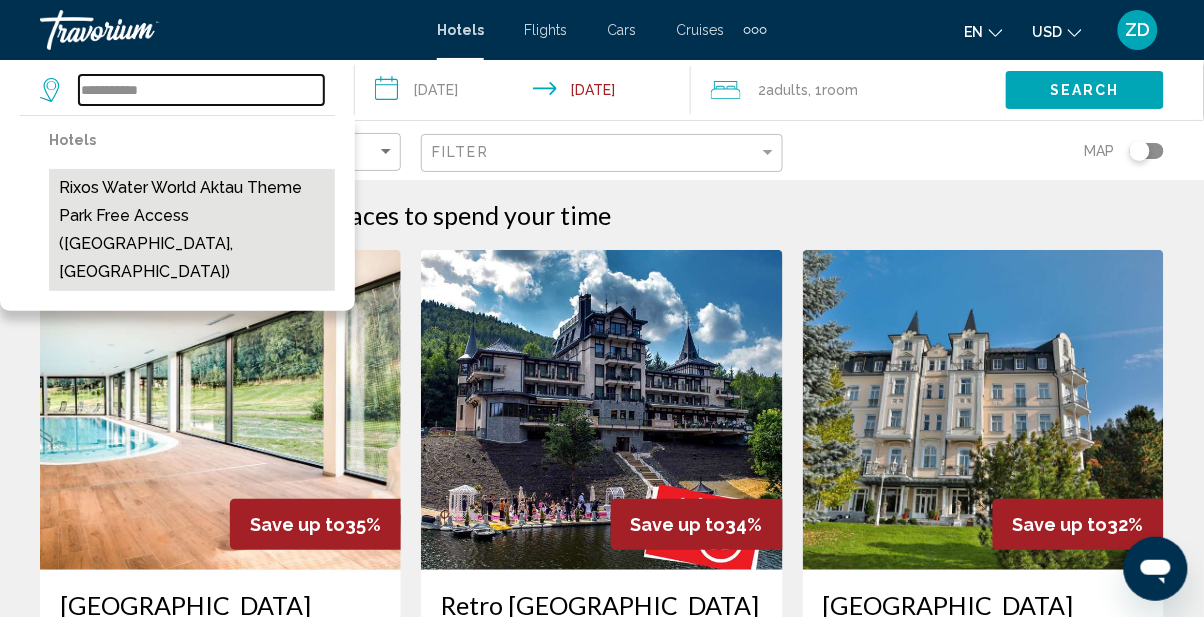 type on "**********" 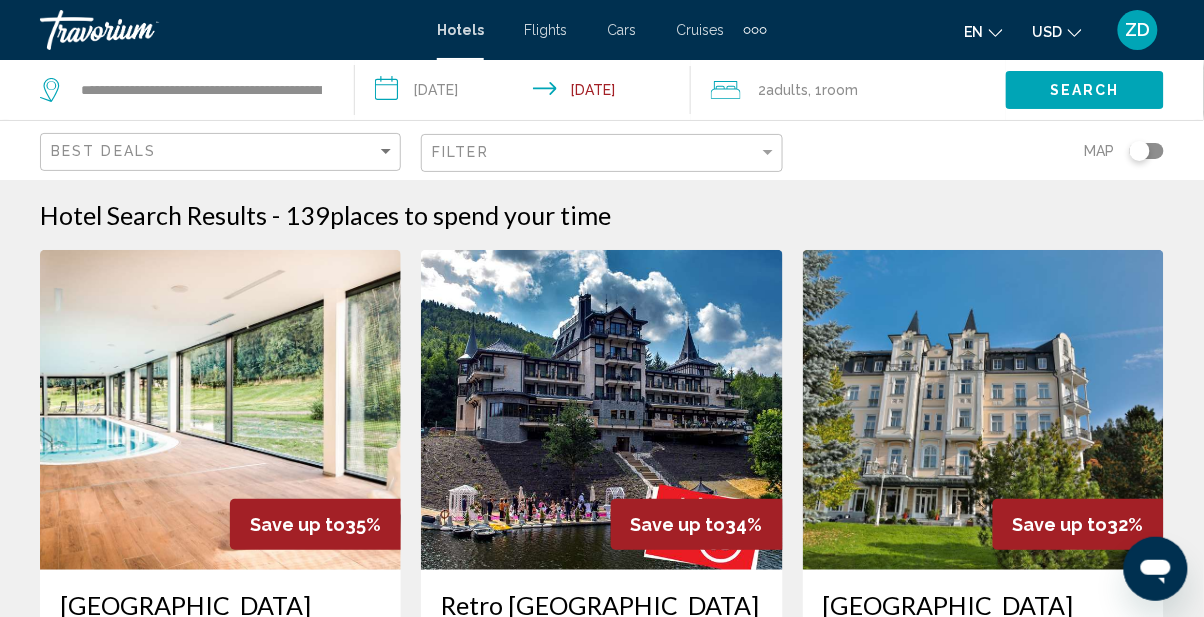 click on "**********" at bounding box center (526, 93) 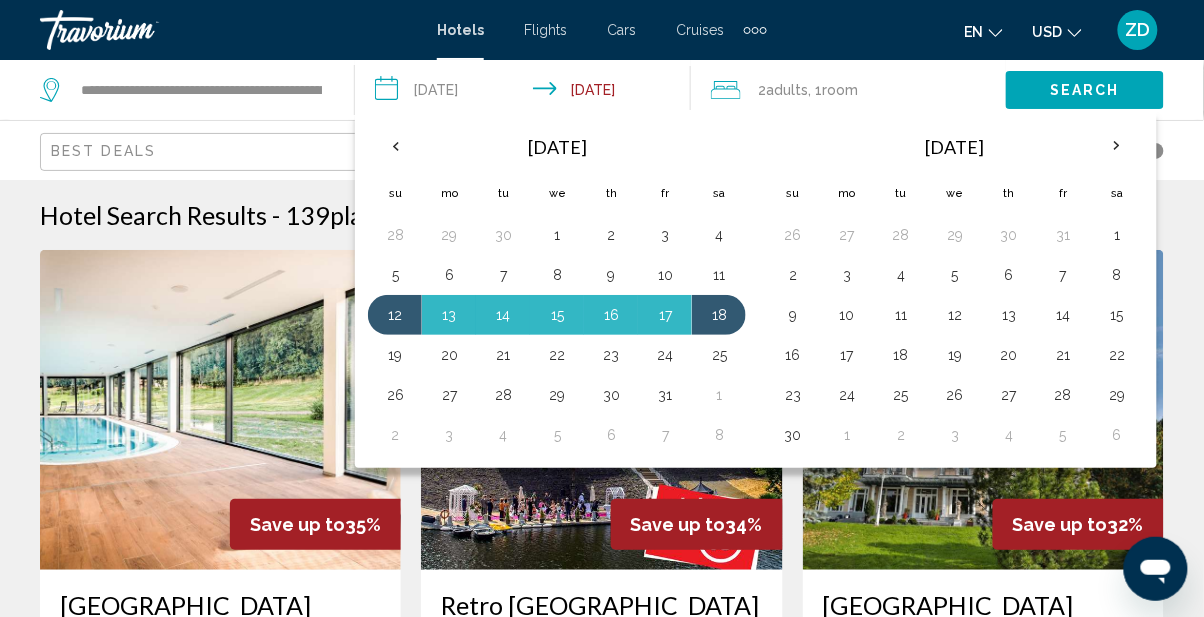 scroll, scrollTop: 2, scrollLeft: 0, axis: vertical 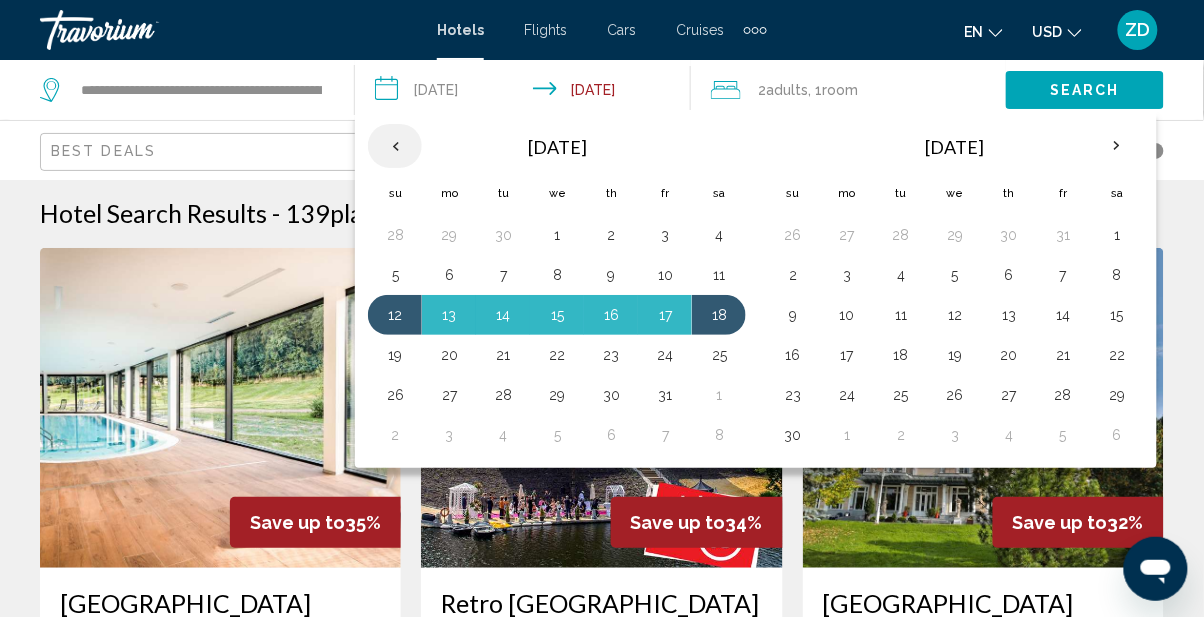 click at bounding box center [395, 146] 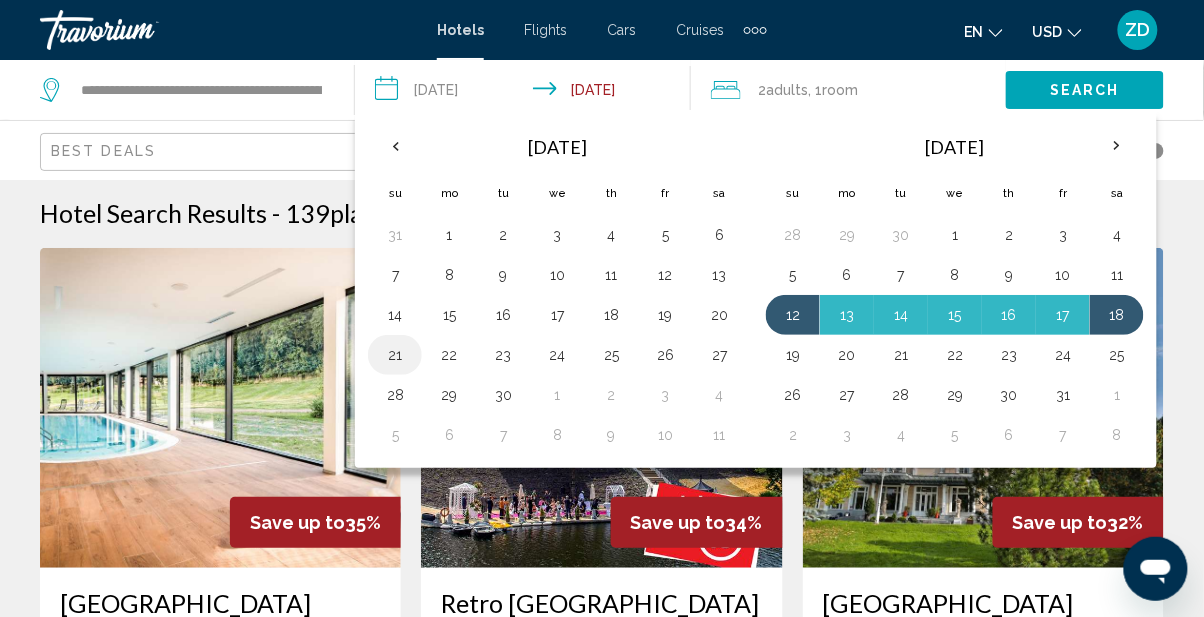 click on "21" at bounding box center [395, 355] 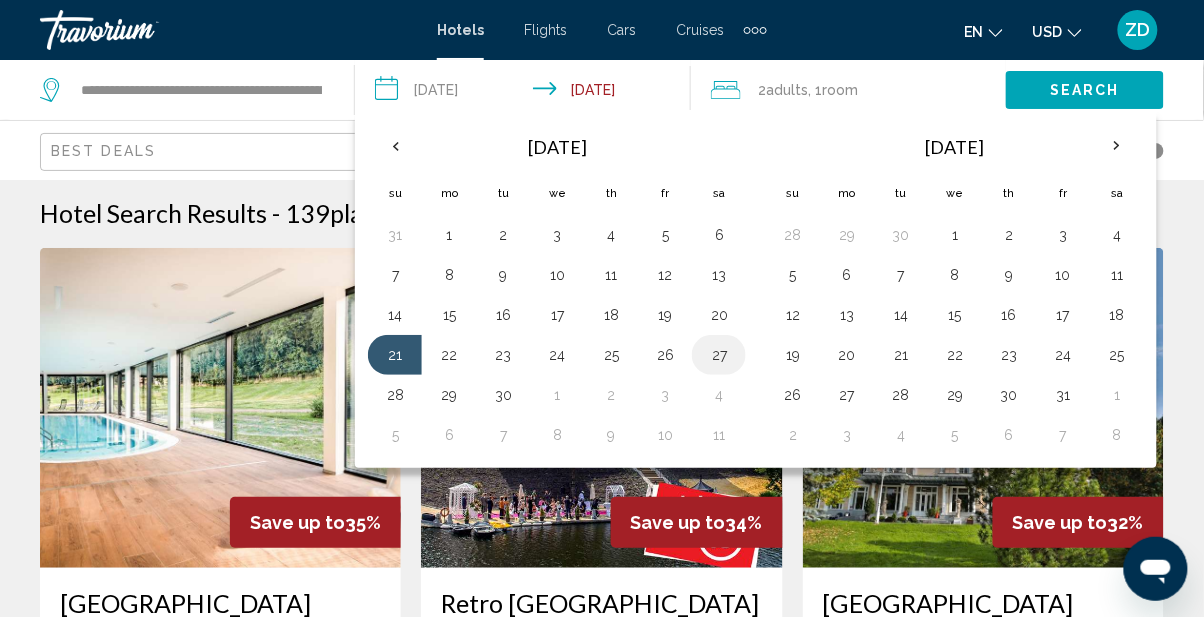 click on "27" at bounding box center [719, 355] 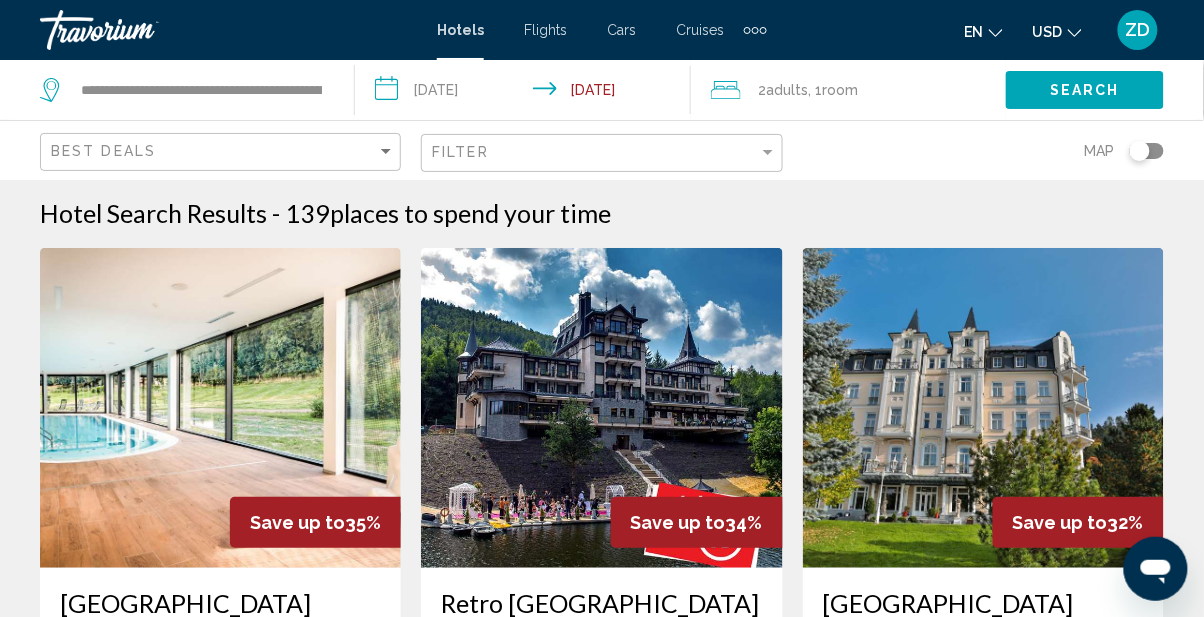 click on "Search" 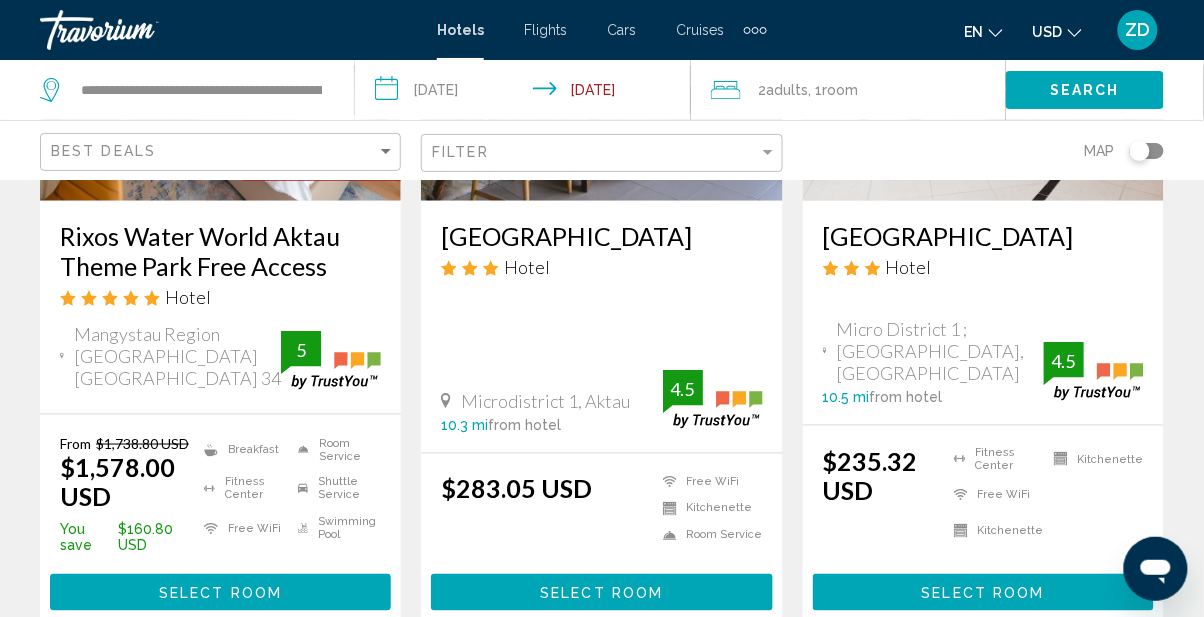 scroll, scrollTop: 372, scrollLeft: 0, axis: vertical 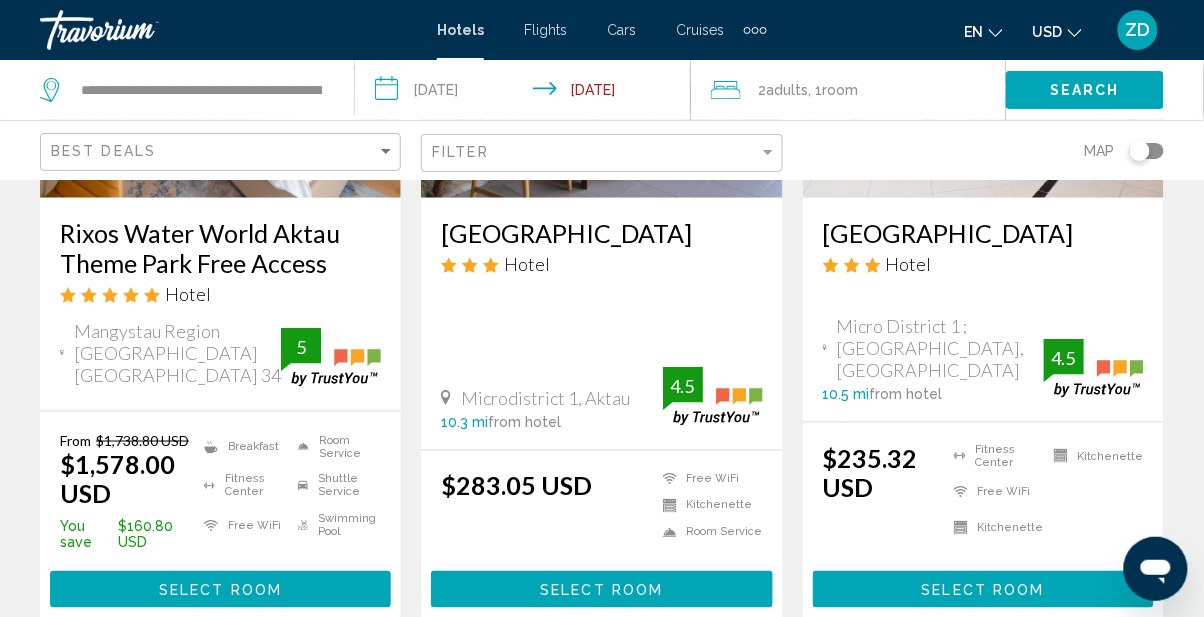 click on "Select Room" at bounding box center [220, 590] 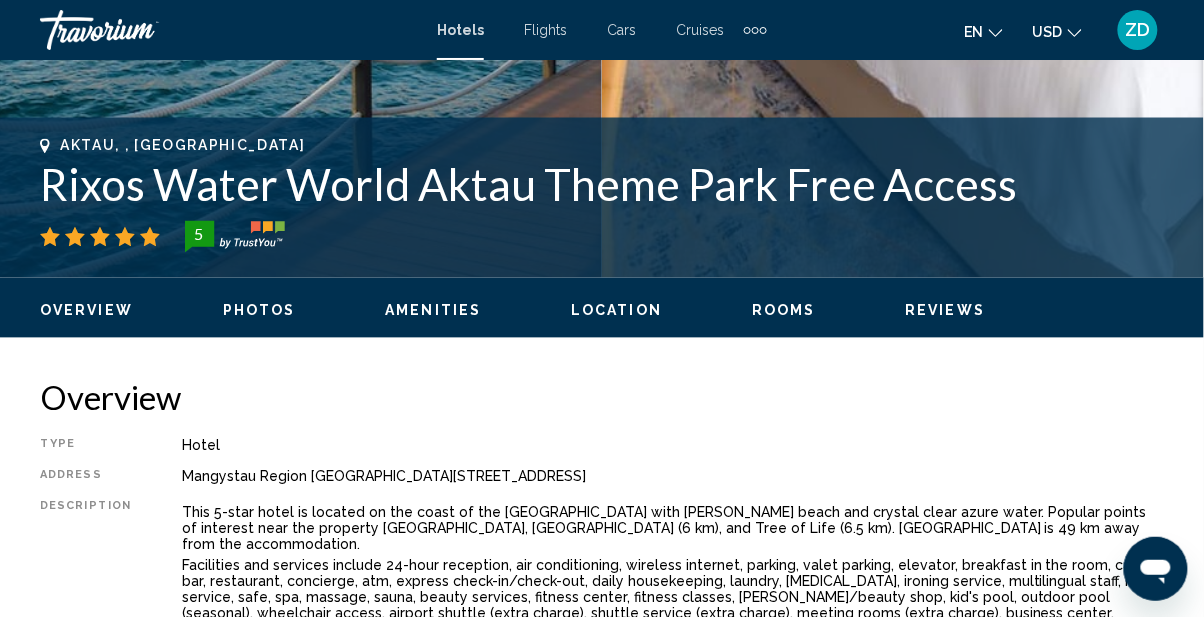 scroll, scrollTop: 736, scrollLeft: 0, axis: vertical 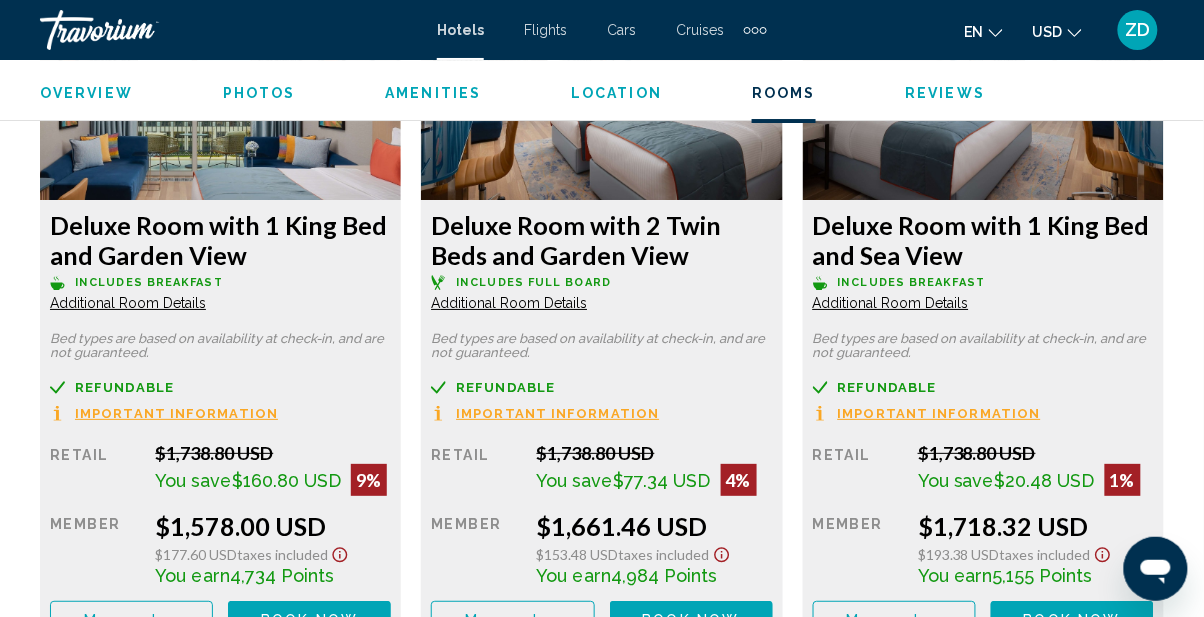 click on "Book now" at bounding box center [309, 620] 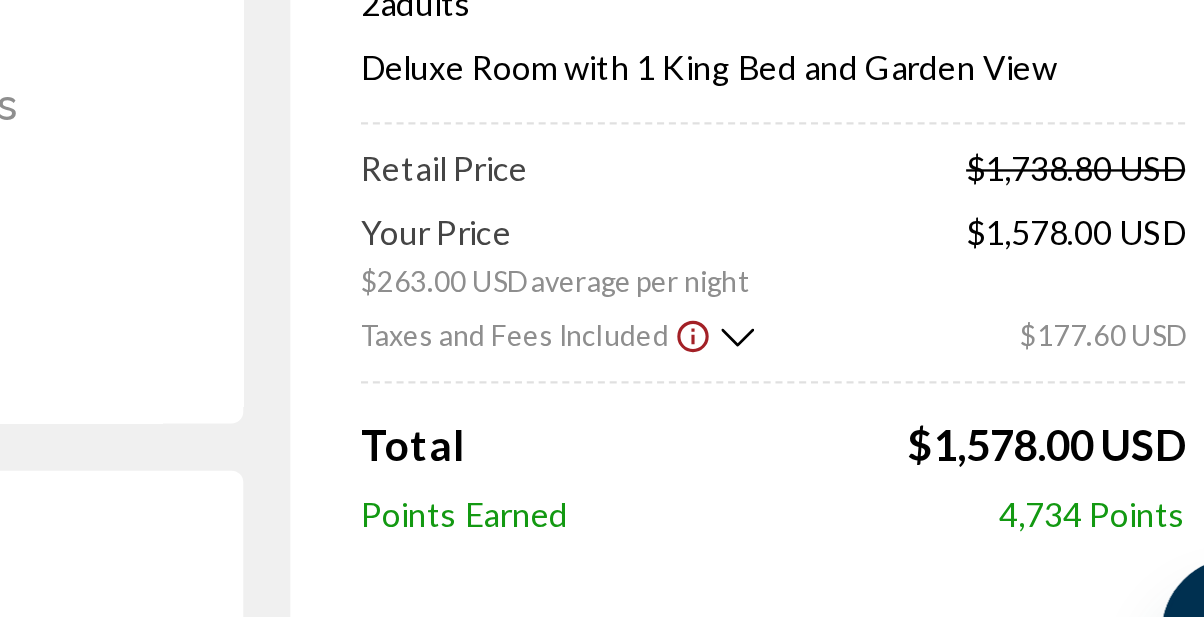scroll, scrollTop: 1, scrollLeft: 0, axis: vertical 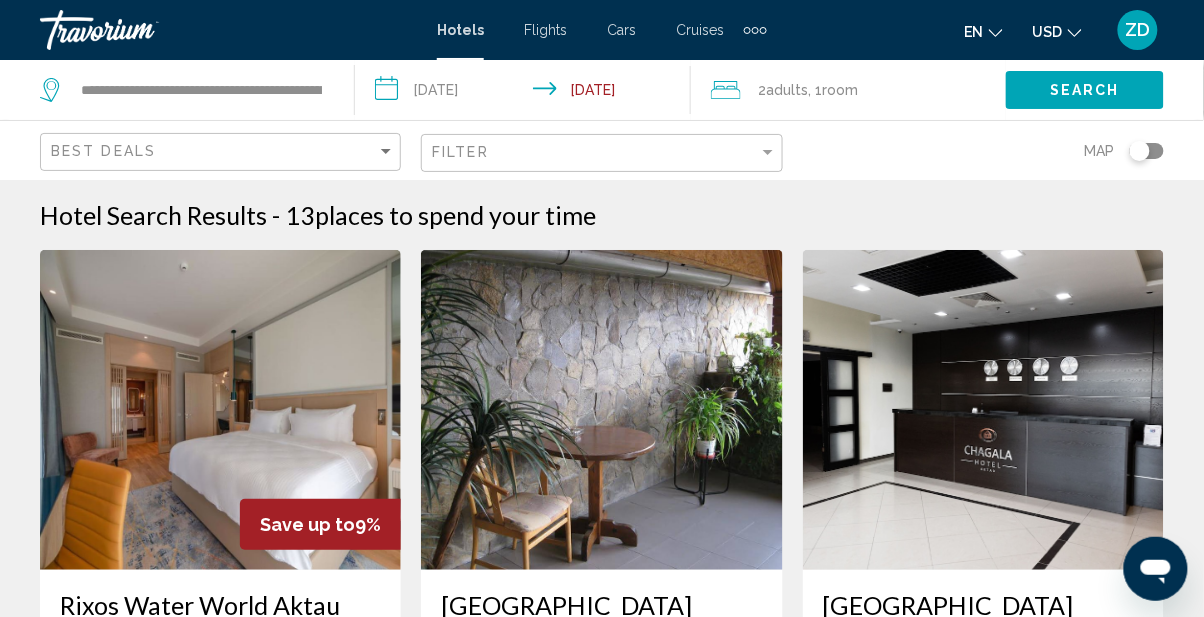 click on "**********" at bounding box center (526, 93) 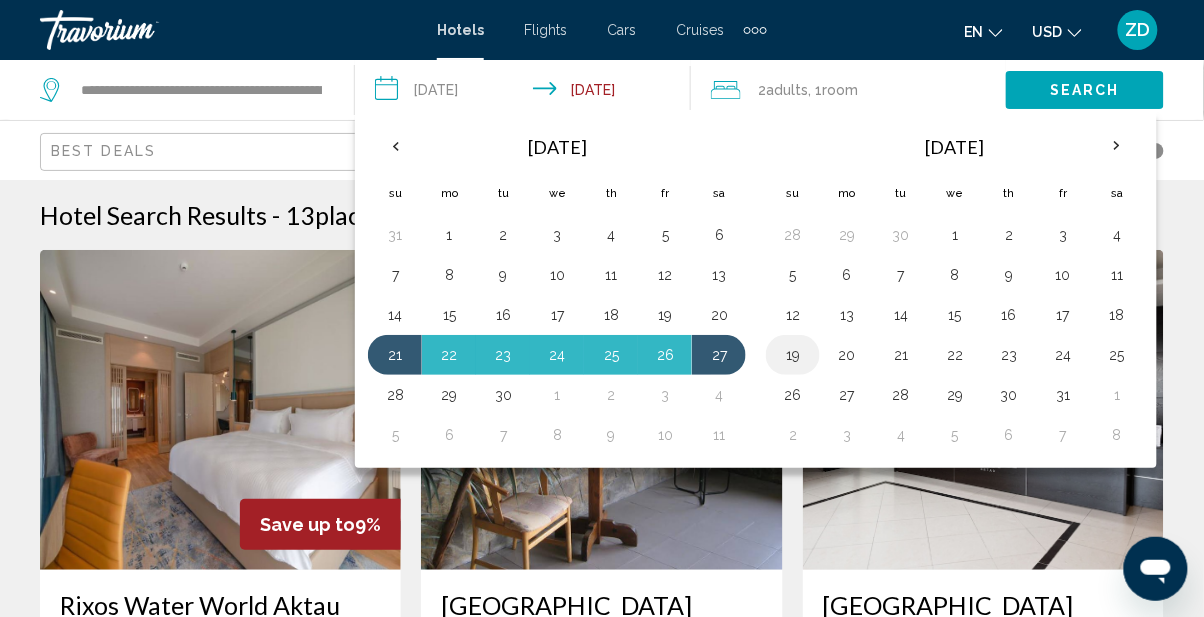 click on "19" at bounding box center (793, 355) 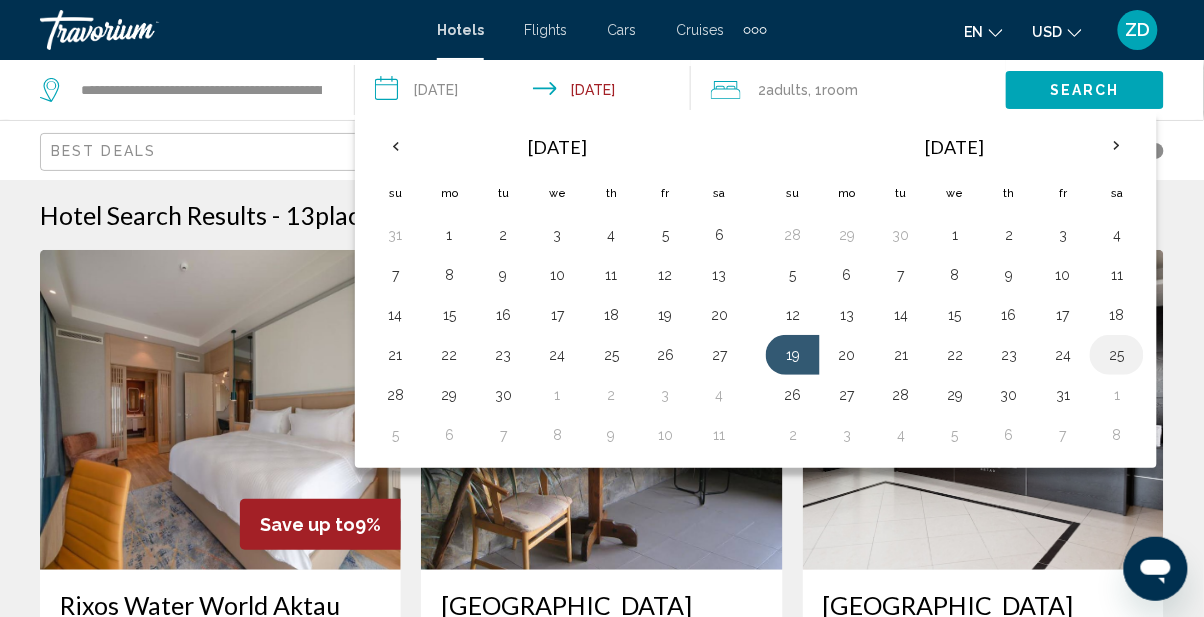 click on "25" at bounding box center [1117, 355] 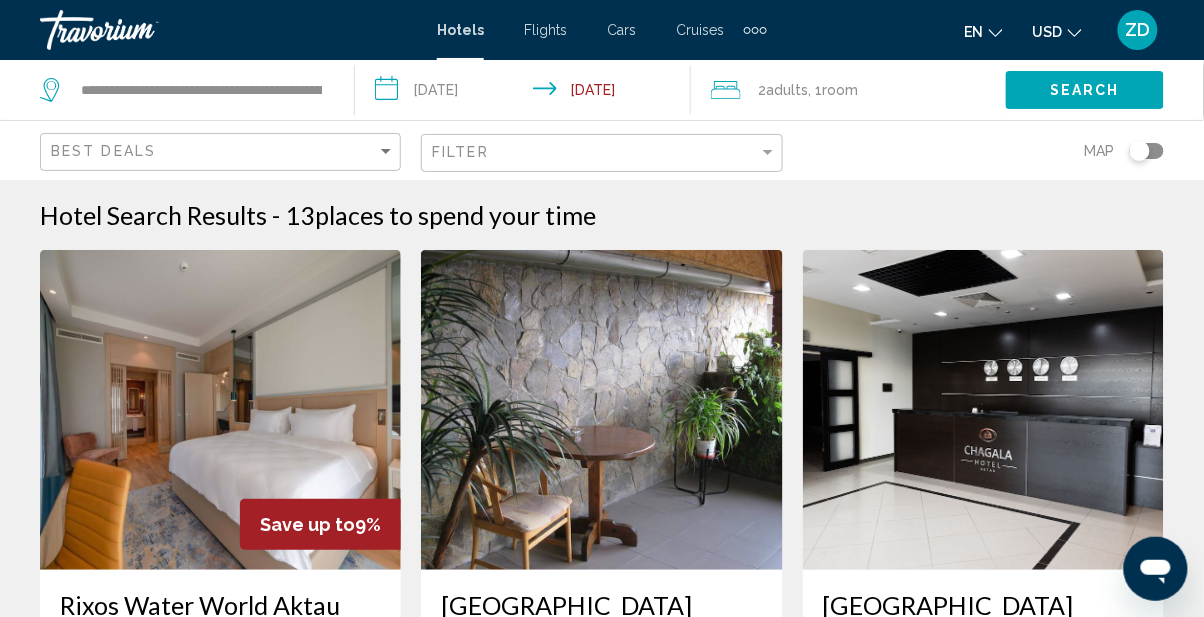 click on "Search" 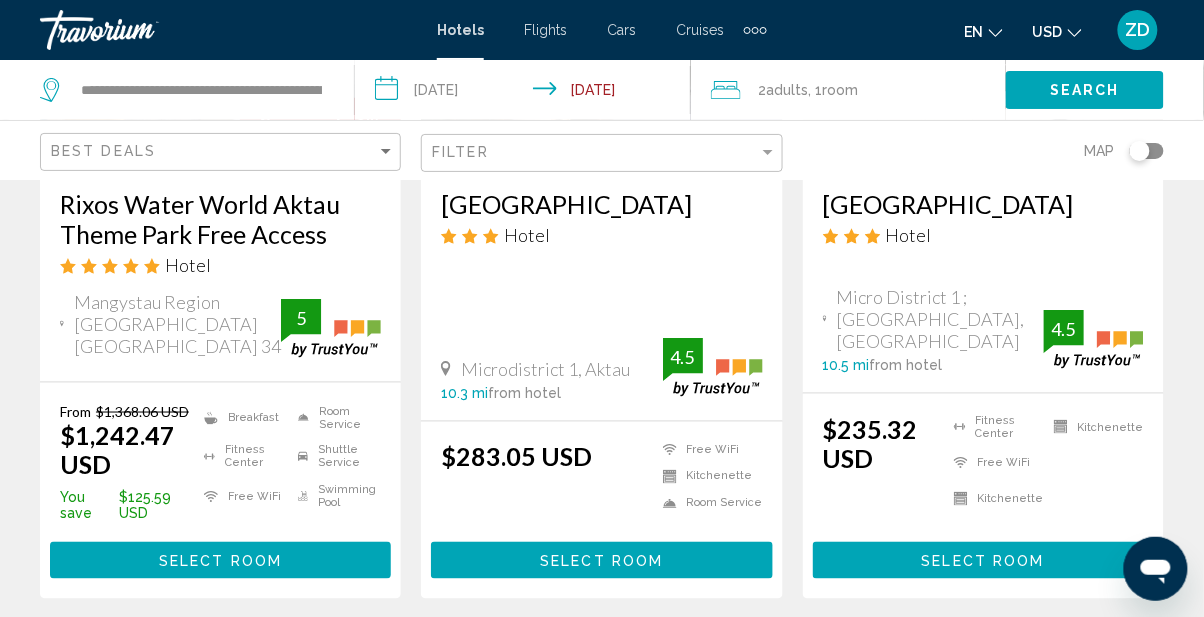 scroll, scrollTop: 402, scrollLeft: 0, axis: vertical 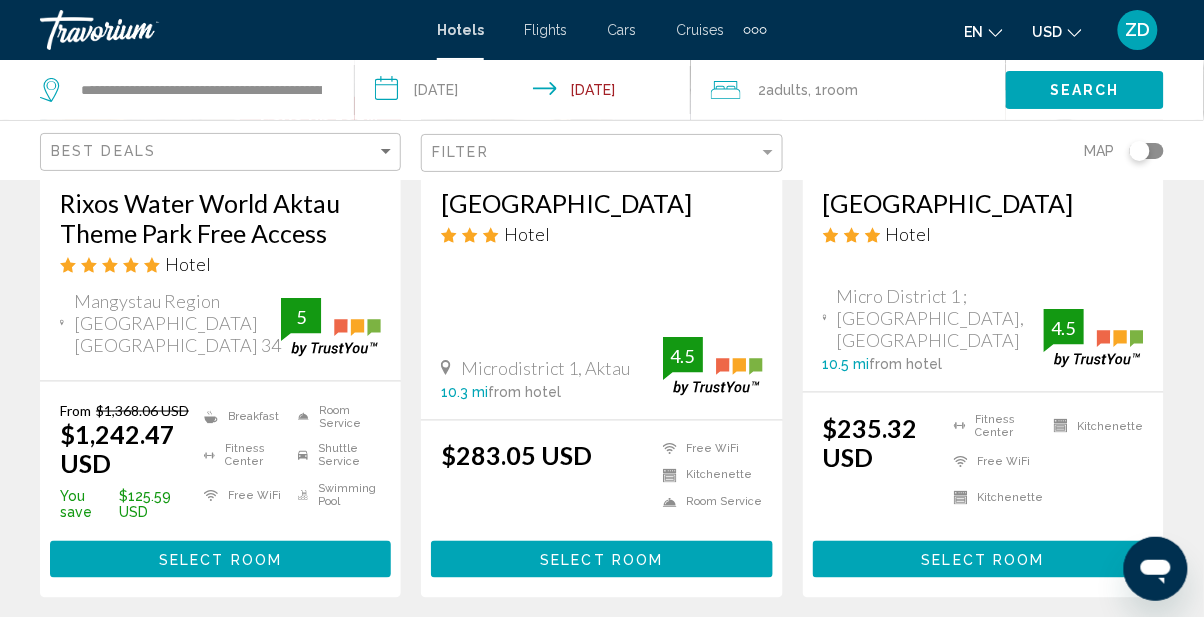 click on "Select Room" at bounding box center [220, 560] 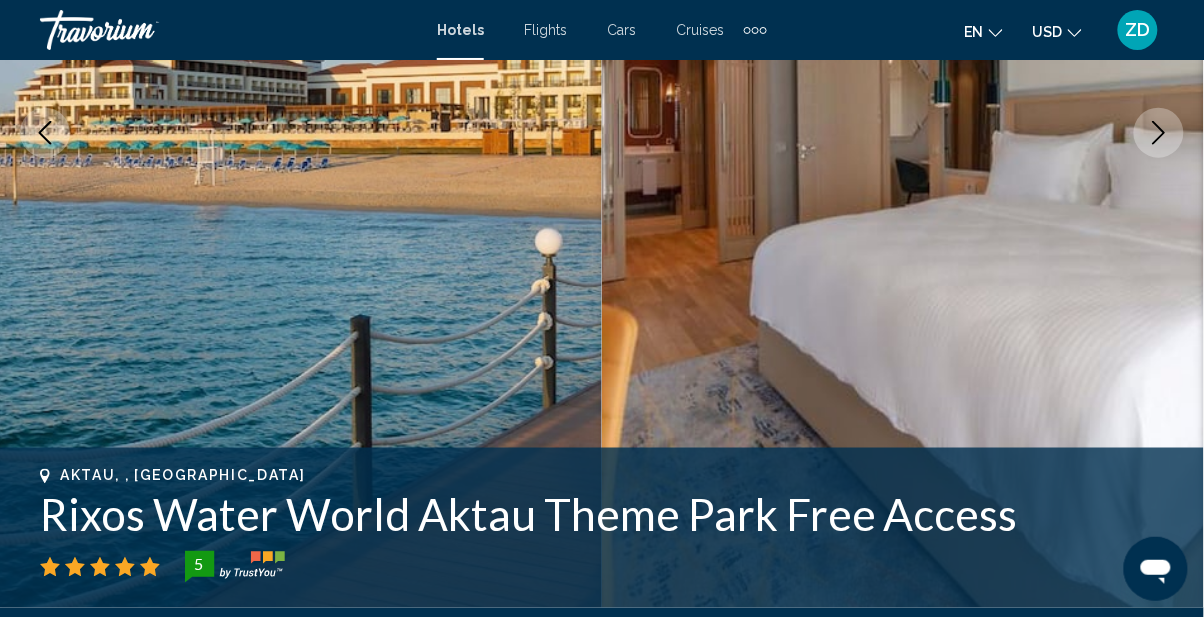 scroll, scrollTop: 194, scrollLeft: 0, axis: vertical 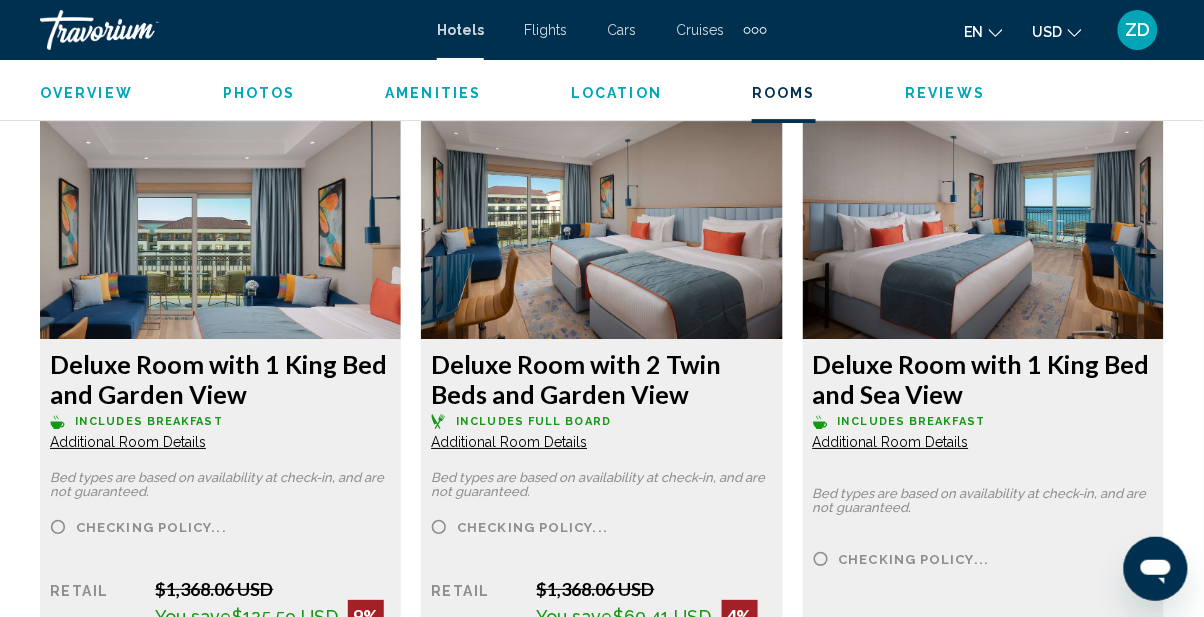 click at bounding box center (220, 214) 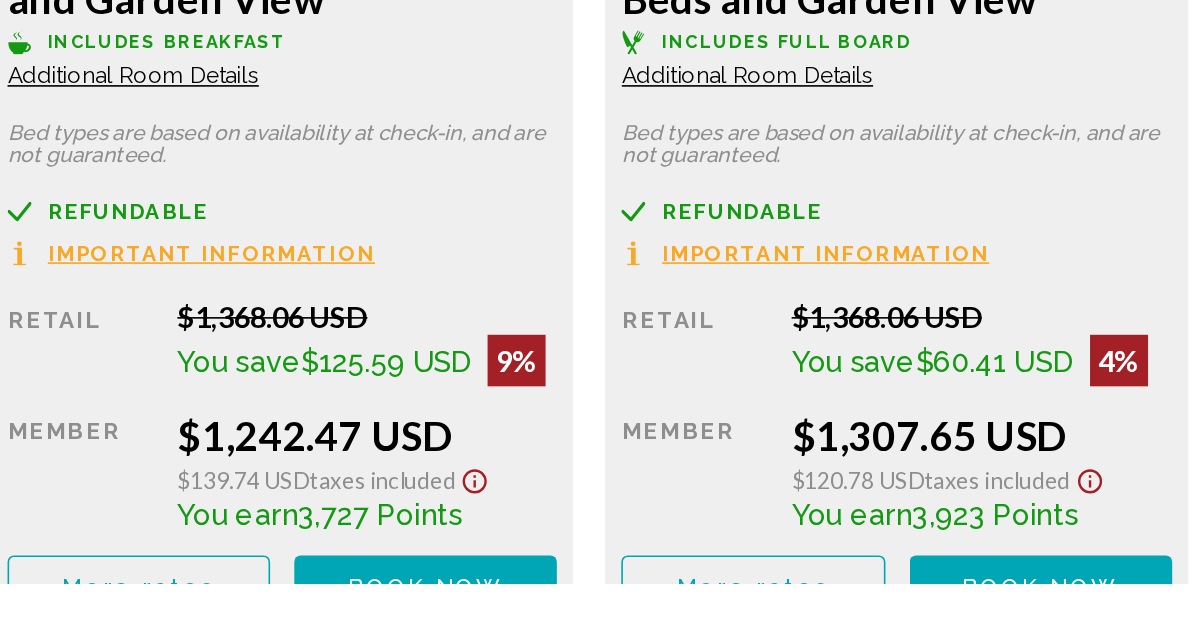 scroll, scrollTop: 3235, scrollLeft: 0, axis: vertical 